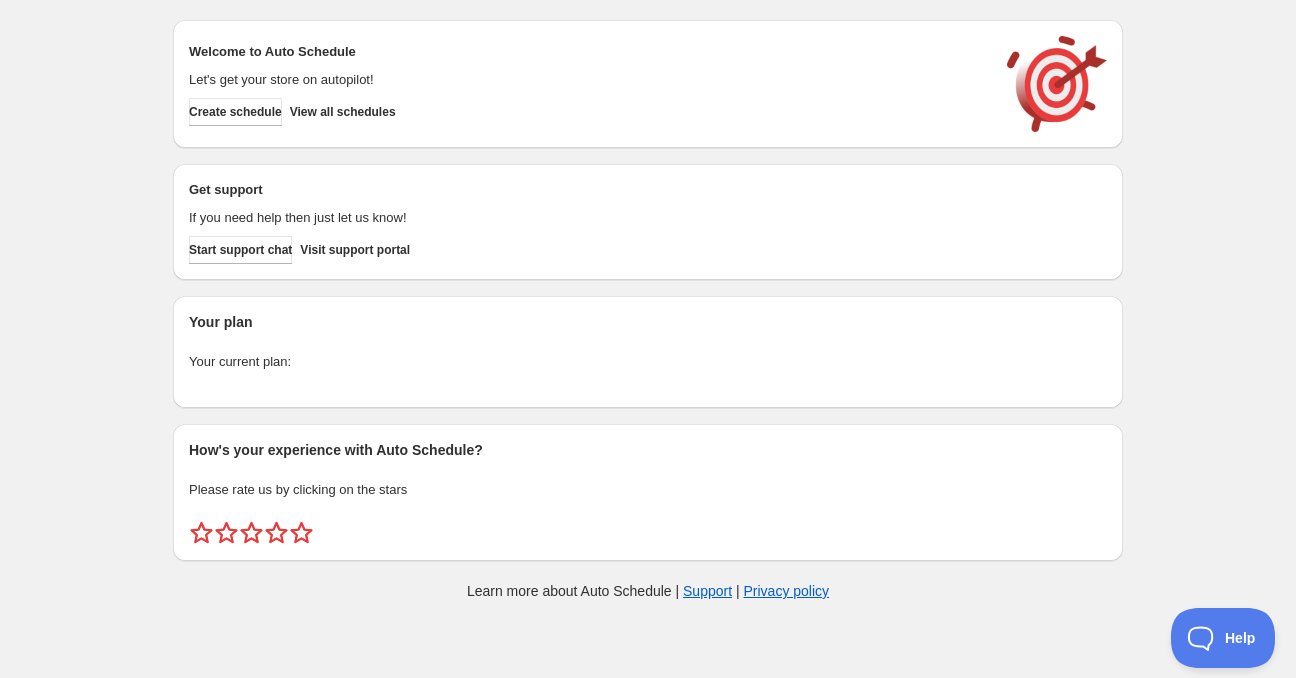 scroll, scrollTop: 0, scrollLeft: 0, axis: both 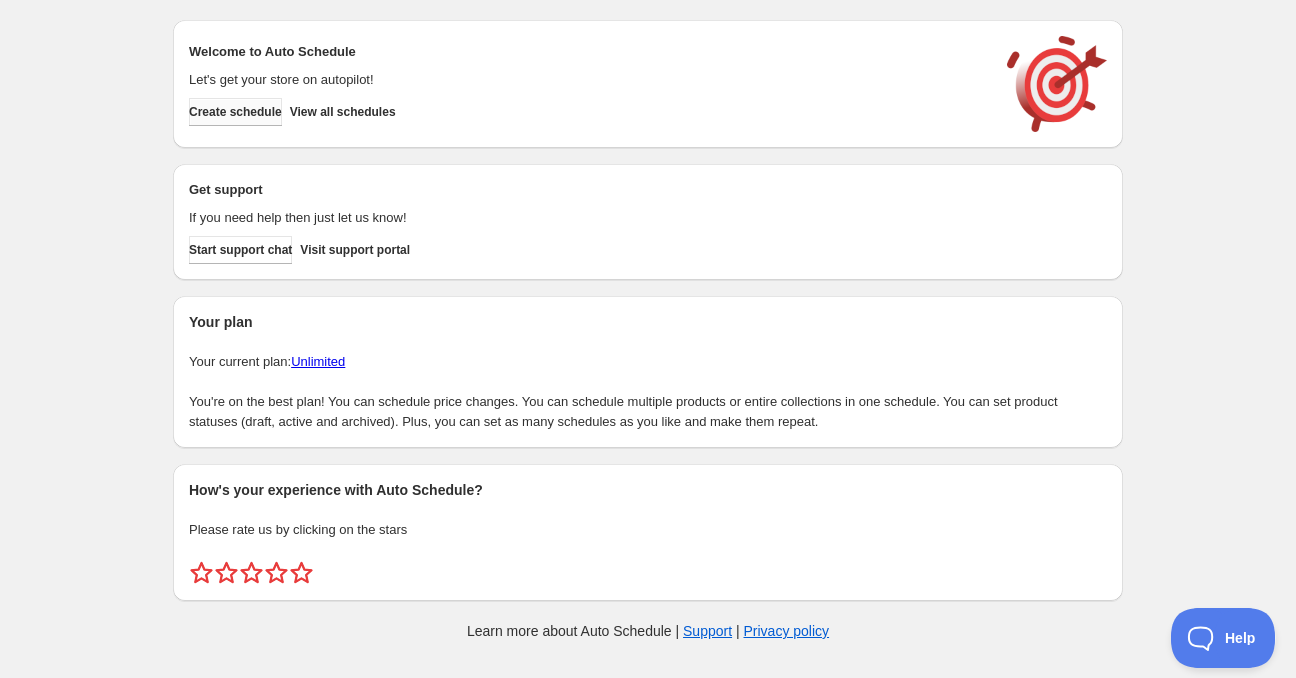 click on "Create schedule" at bounding box center [235, 112] 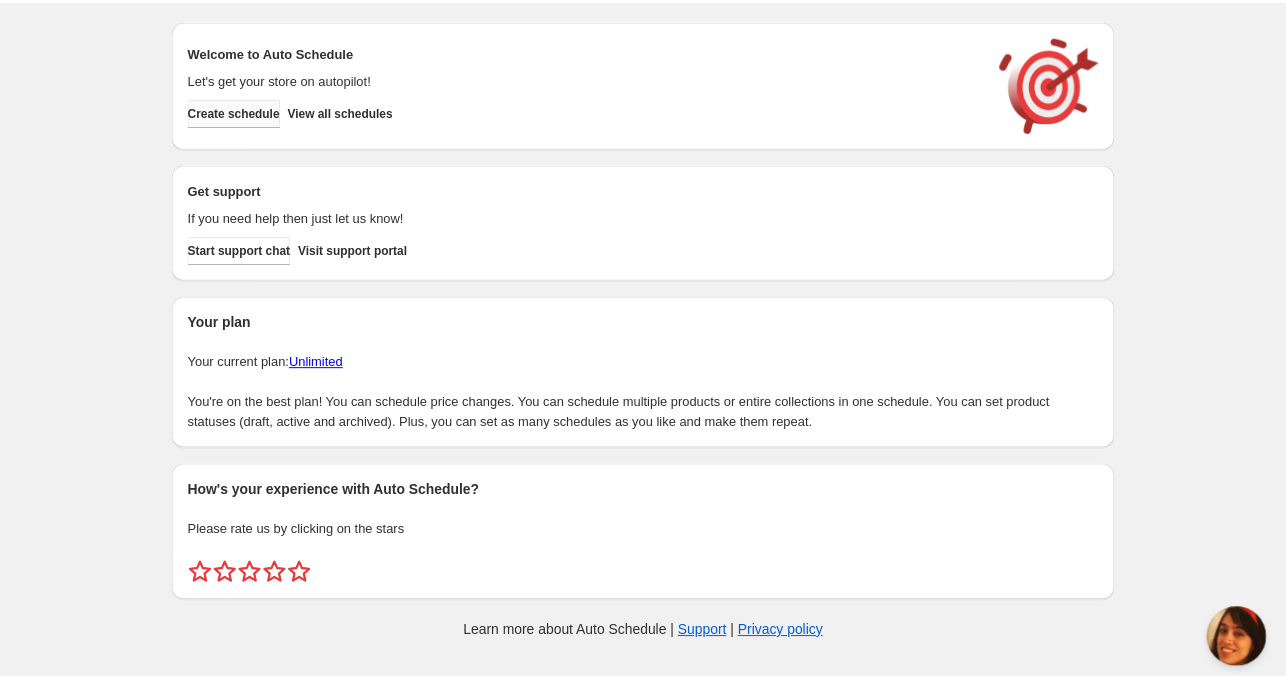 scroll, scrollTop: 0, scrollLeft: 0, axis: both 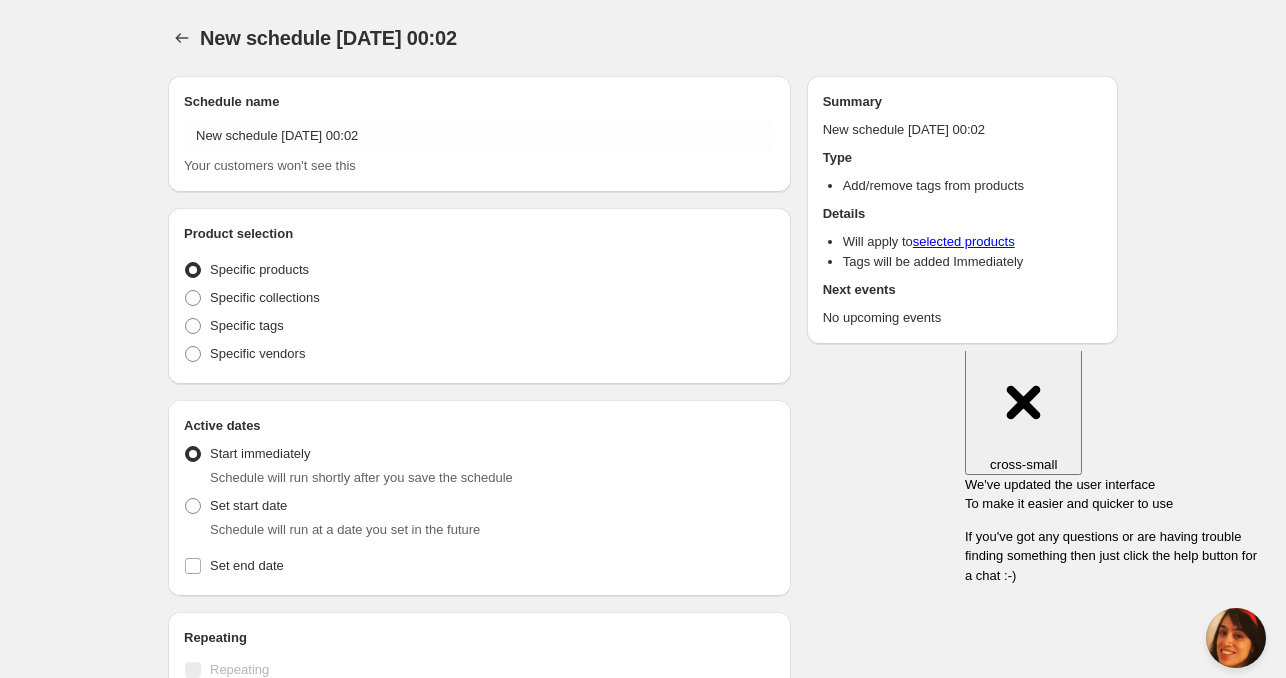 radio on "true" 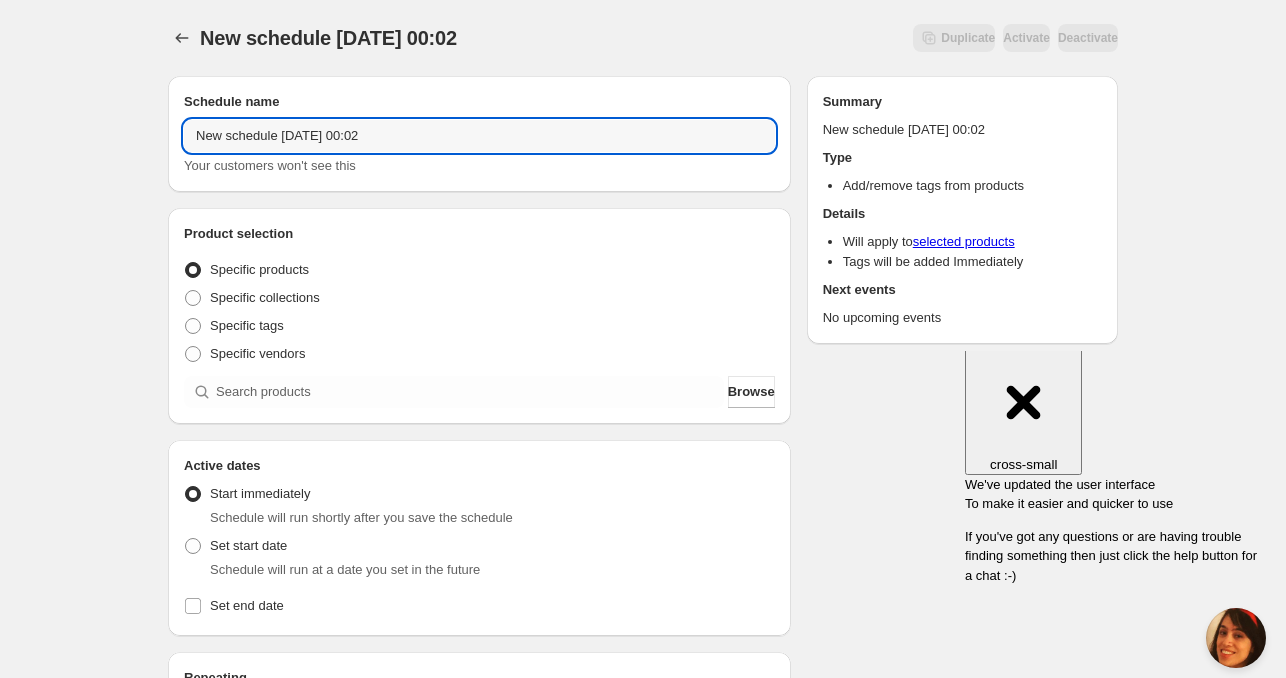 drag, startPoint x: 276, startPoint y: 139, endPoint x: 134, endPoint y: 139, distance: 142 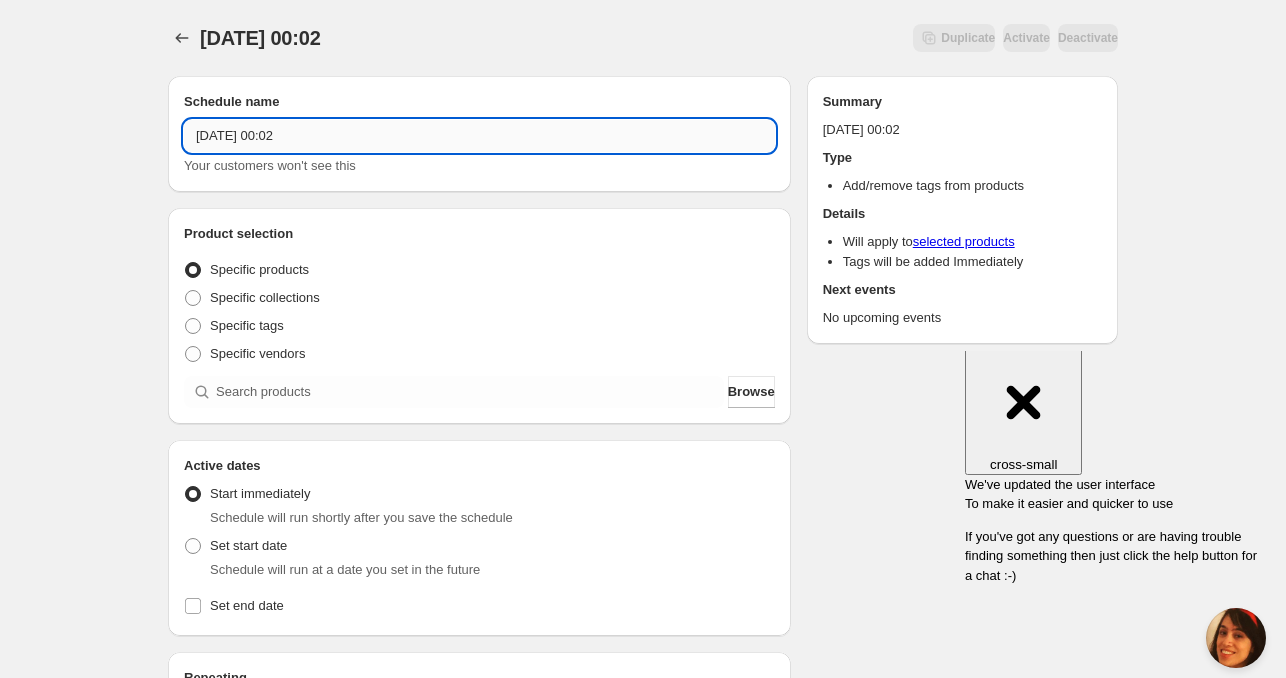 drag, startPoint x: 288, startPoint y: 137, endPoint x: 386, endPoint y: 138, distance: 98.005104 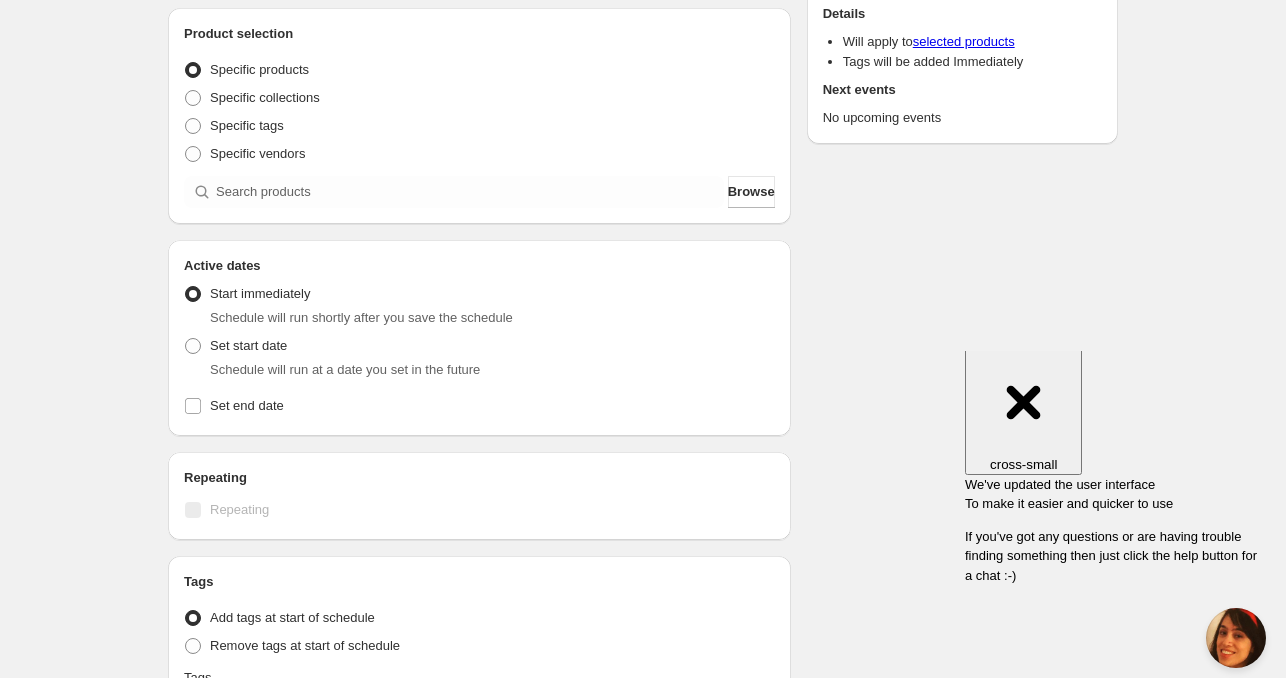 scroll, scrollTop: 300, scrollLeft: 0, axis: vertical 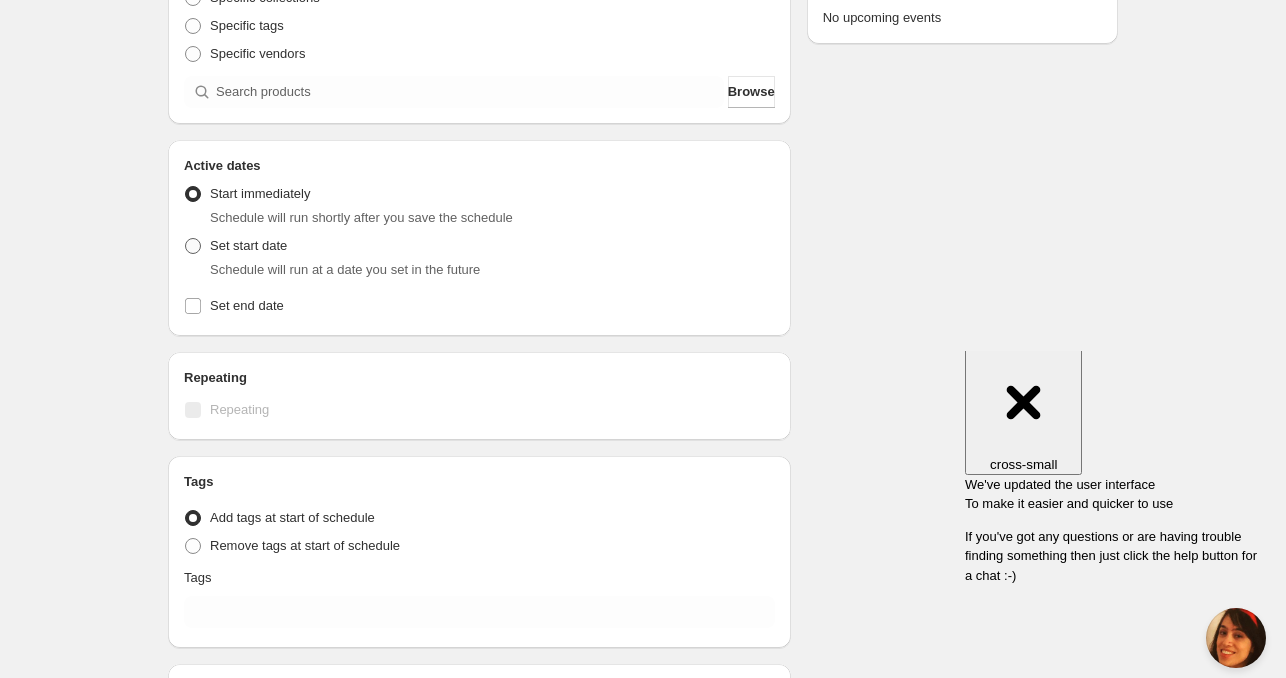 type on "[DATE] 4am" 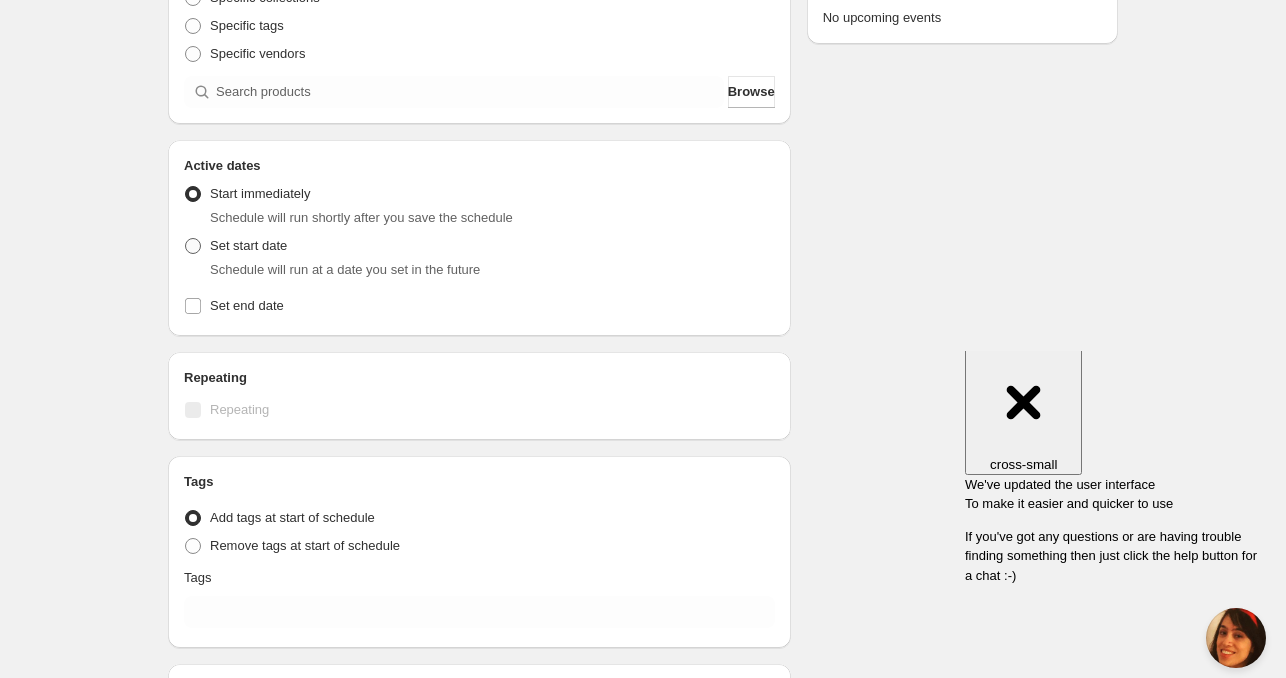 radio on "true" 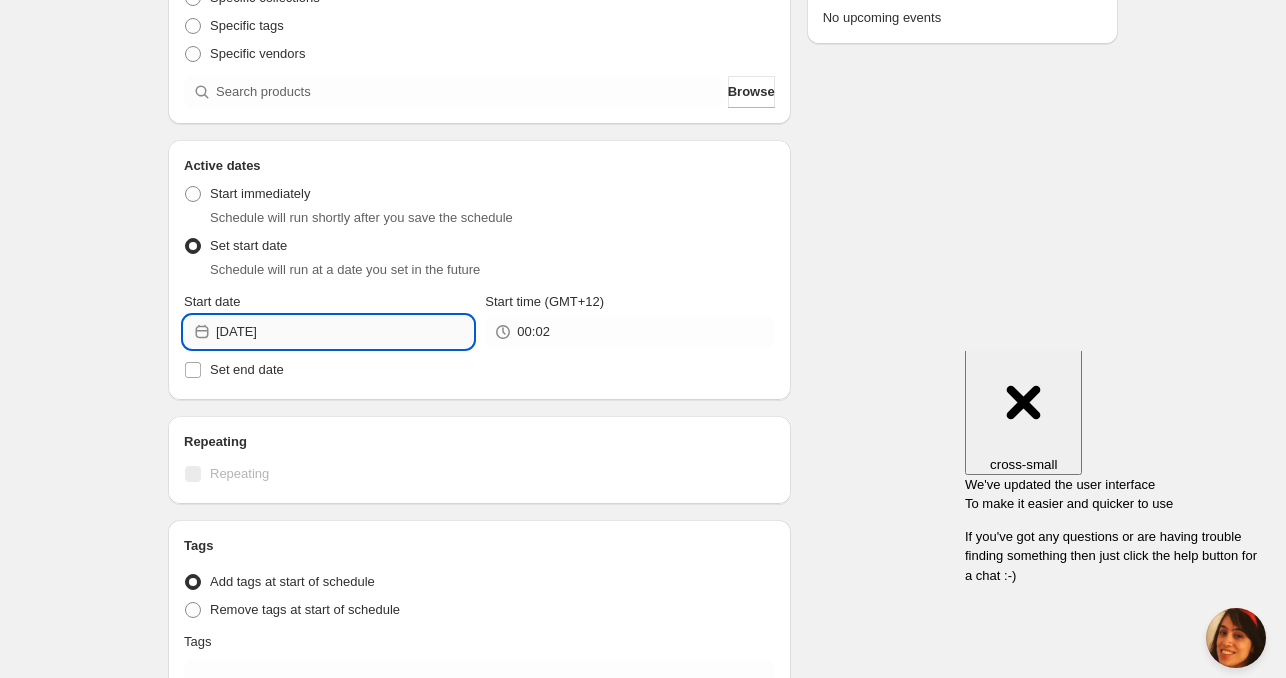 click on "[DATE]" at bounding box center [344, 332] 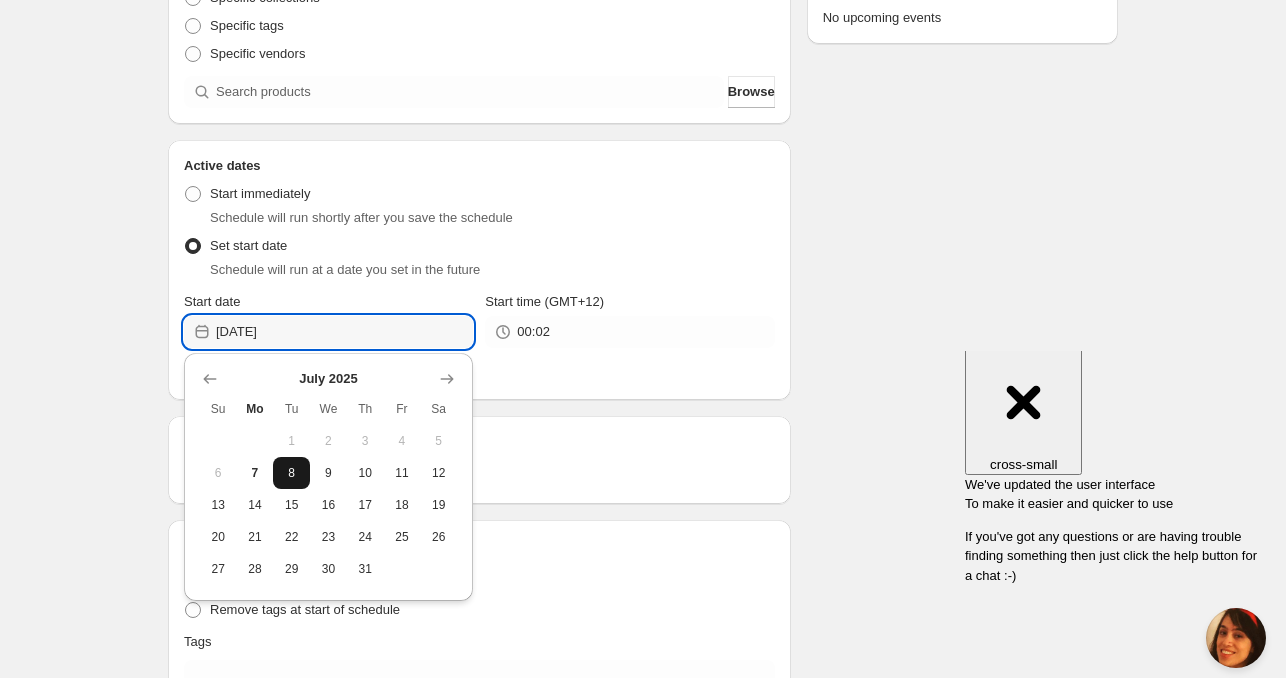click on "8" at bounding box center (291, 473) 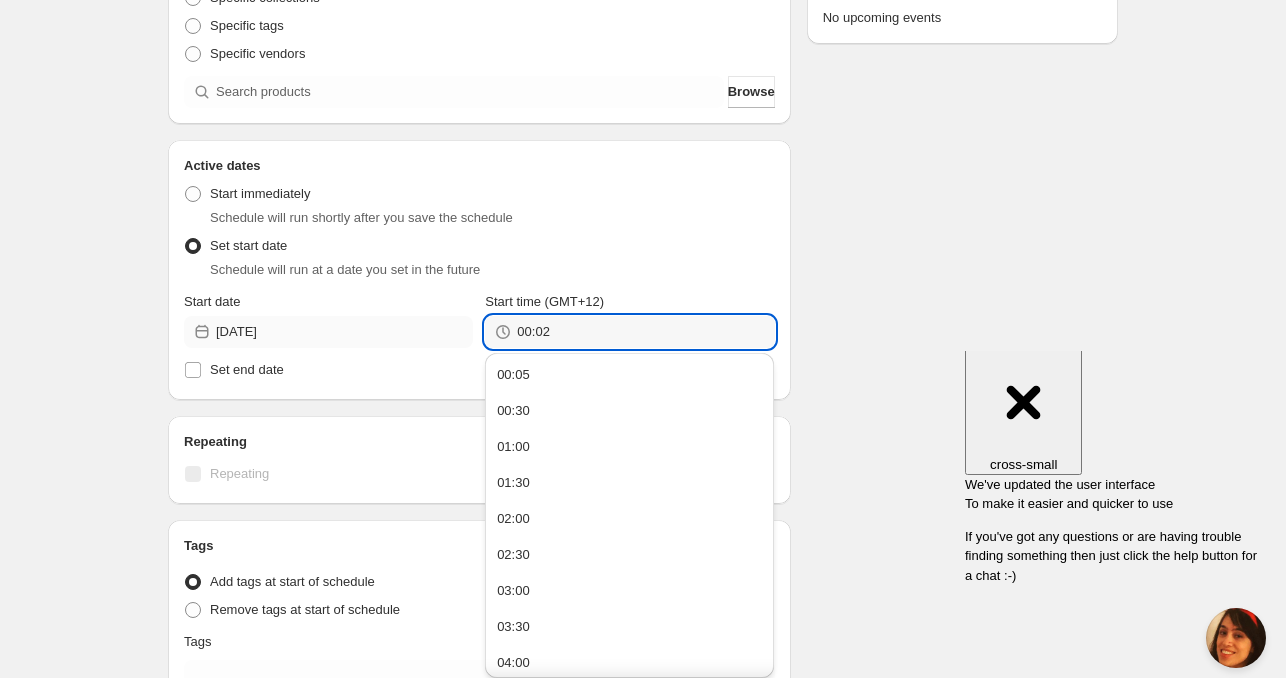 drag, startPoint x: 563, startPoint y: 337, endPoint x: 459, endPoint y: 337, distance: 104 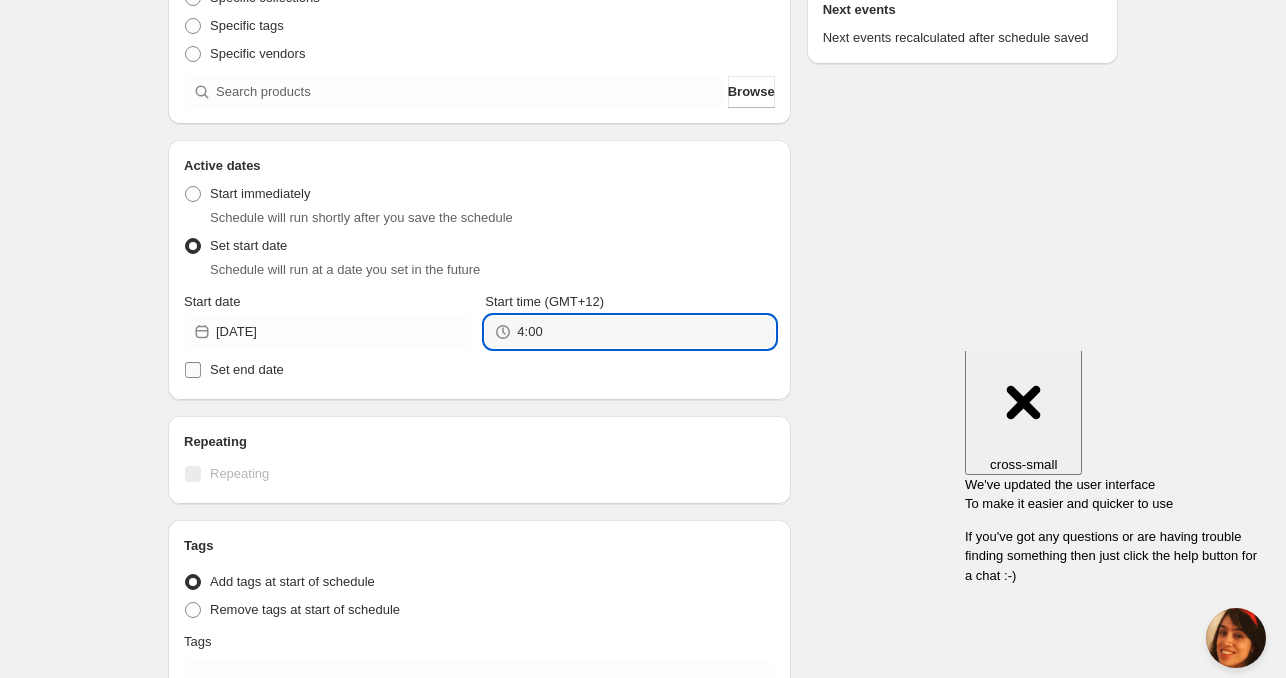 type on "04:00" 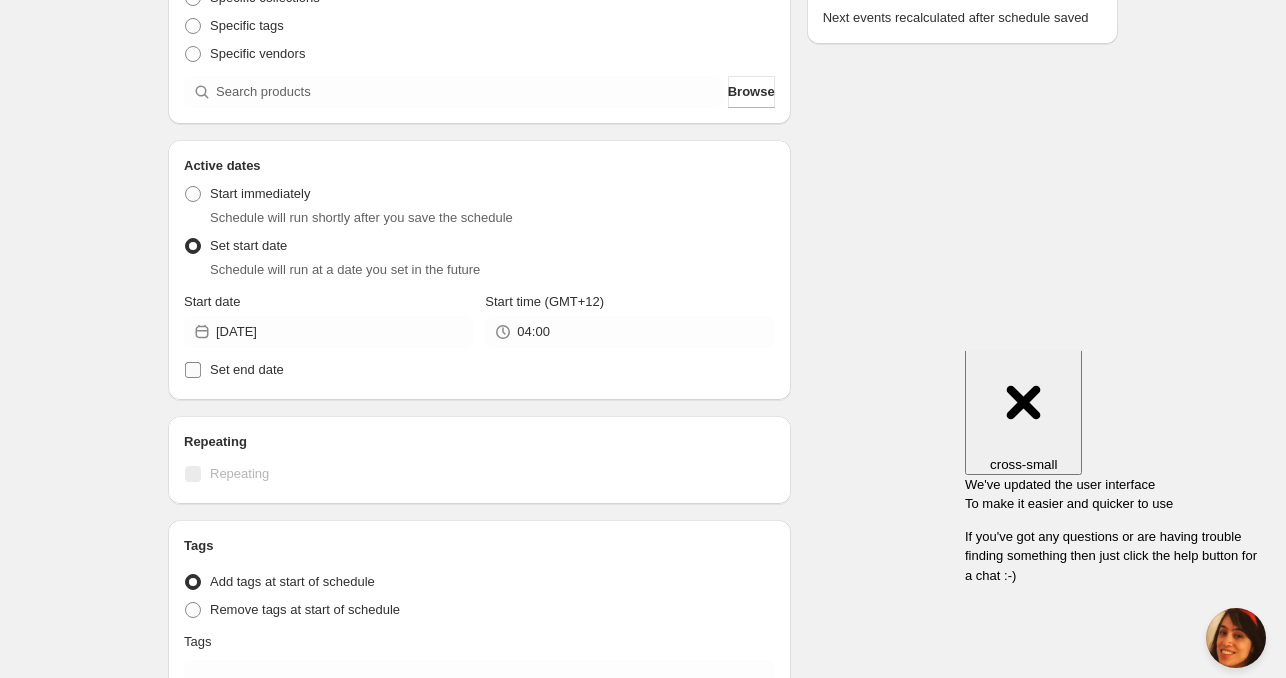 click on "Set end date" at bounding box center (479, 370) 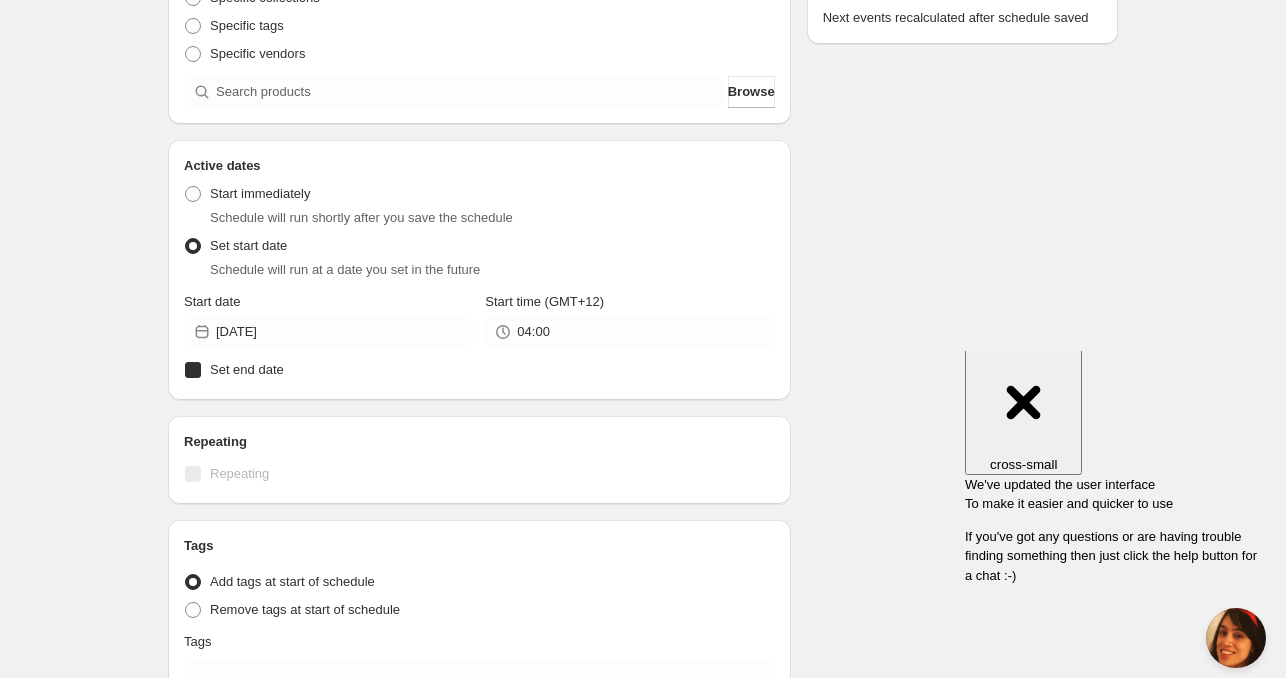 checkbox on "true" 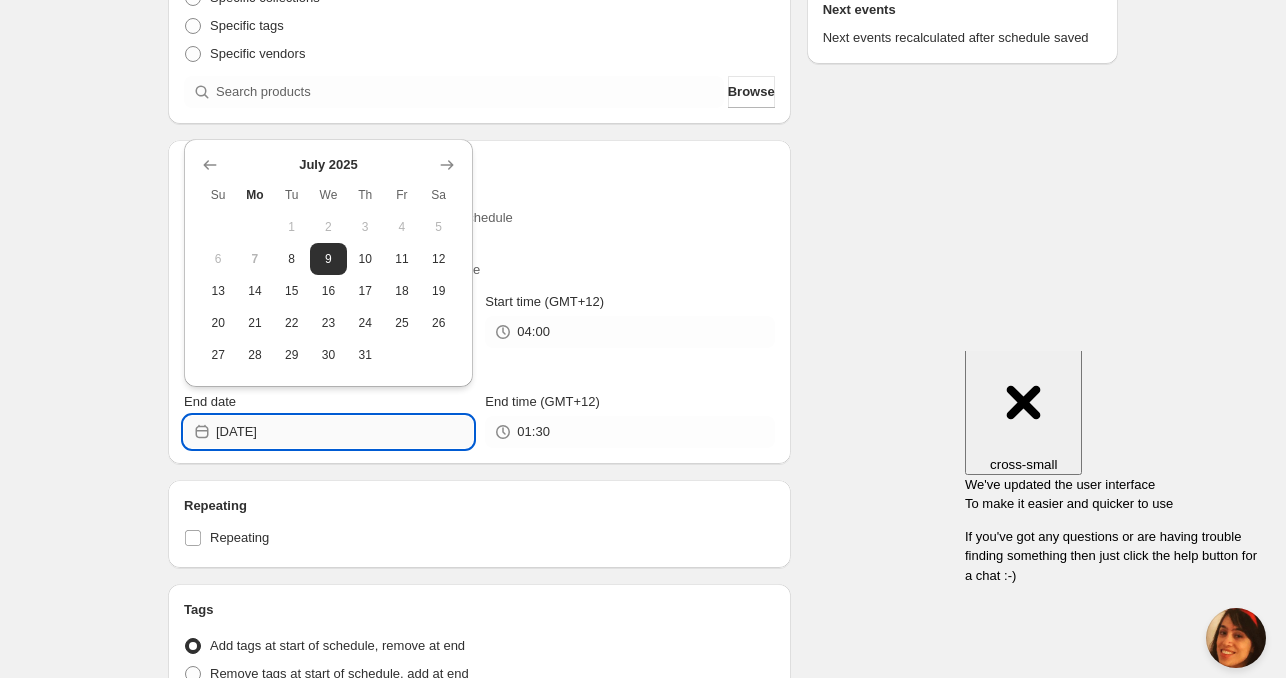 click on "[DATE]" at bounding box center (344, 432) 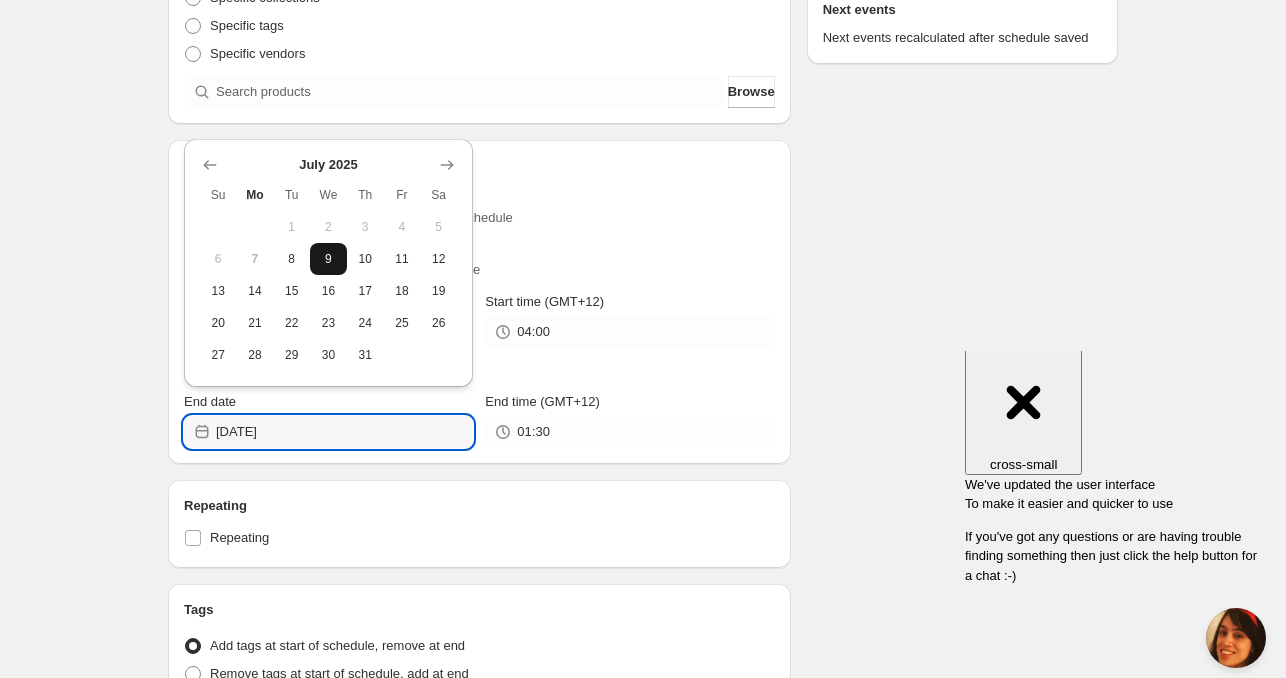 click on "9" at bounding box center [328, 259] 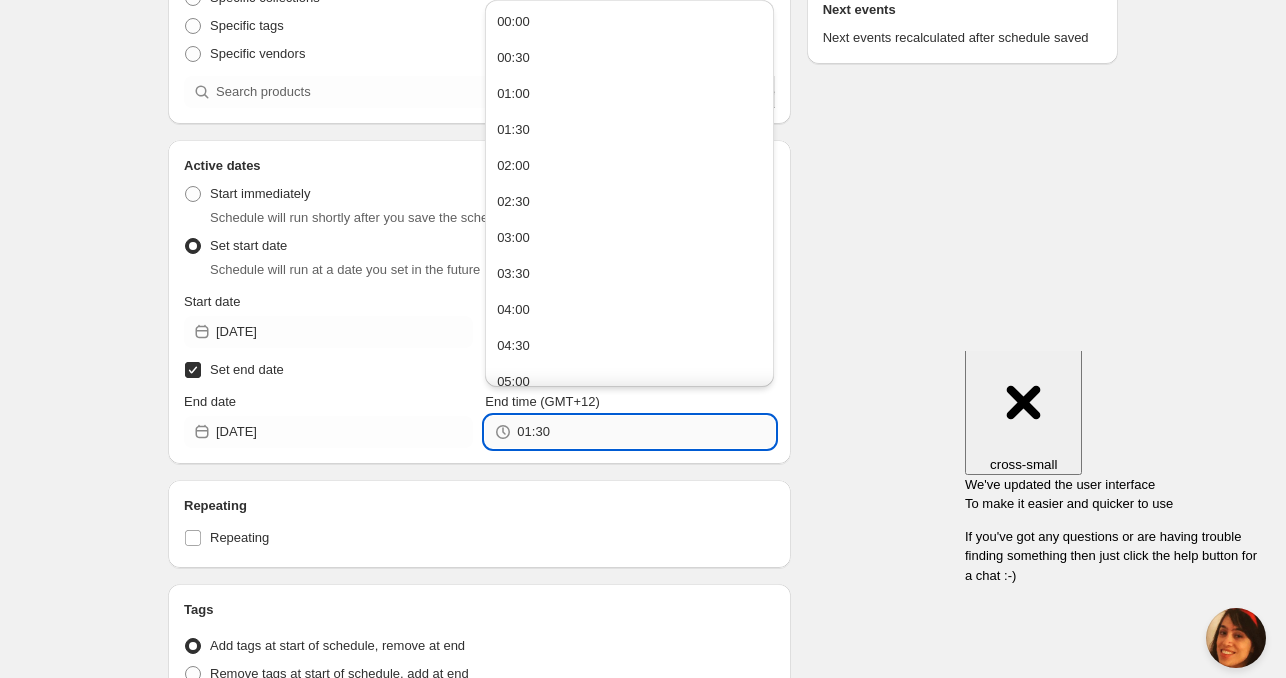 click on "01:30" at bounding box center [645, 432] 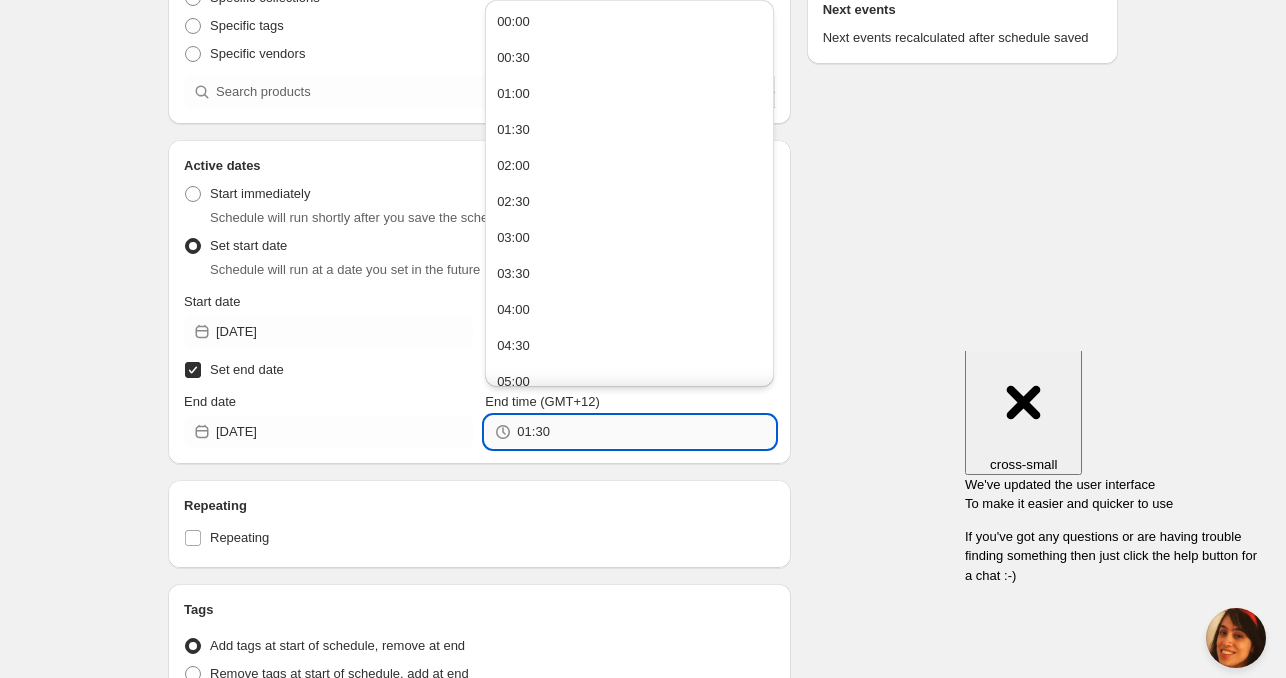 paste on "4:0" 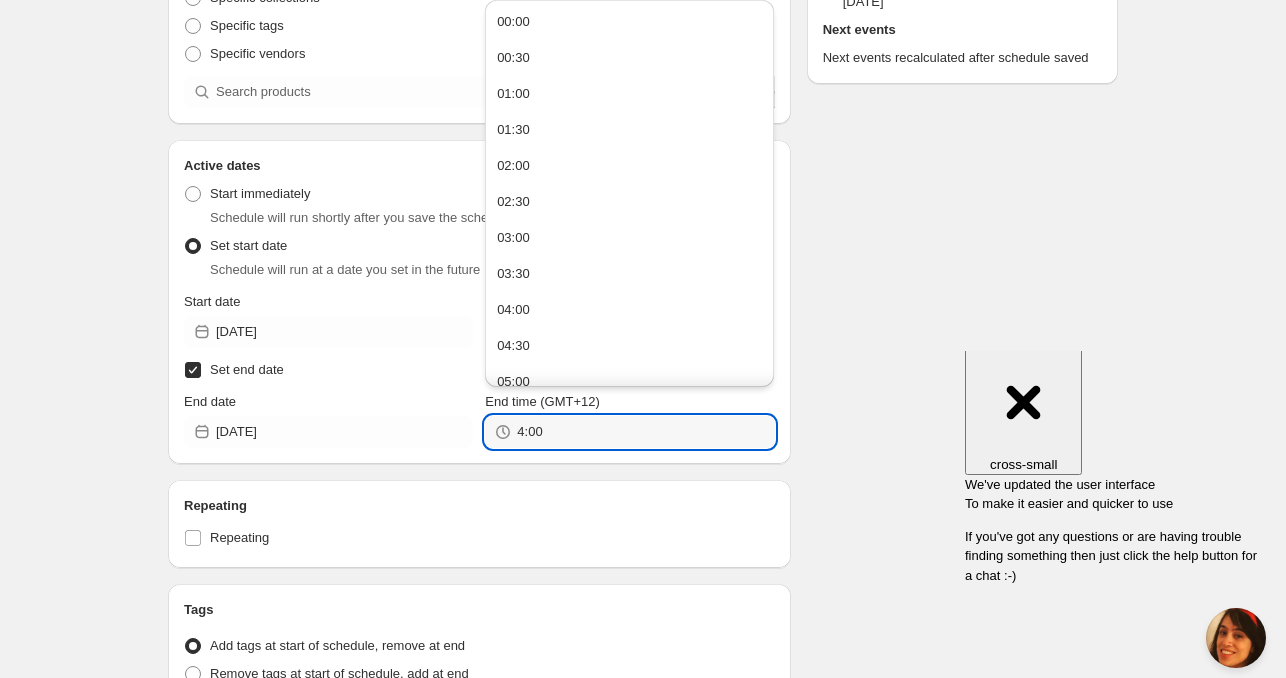 type on "04:00" 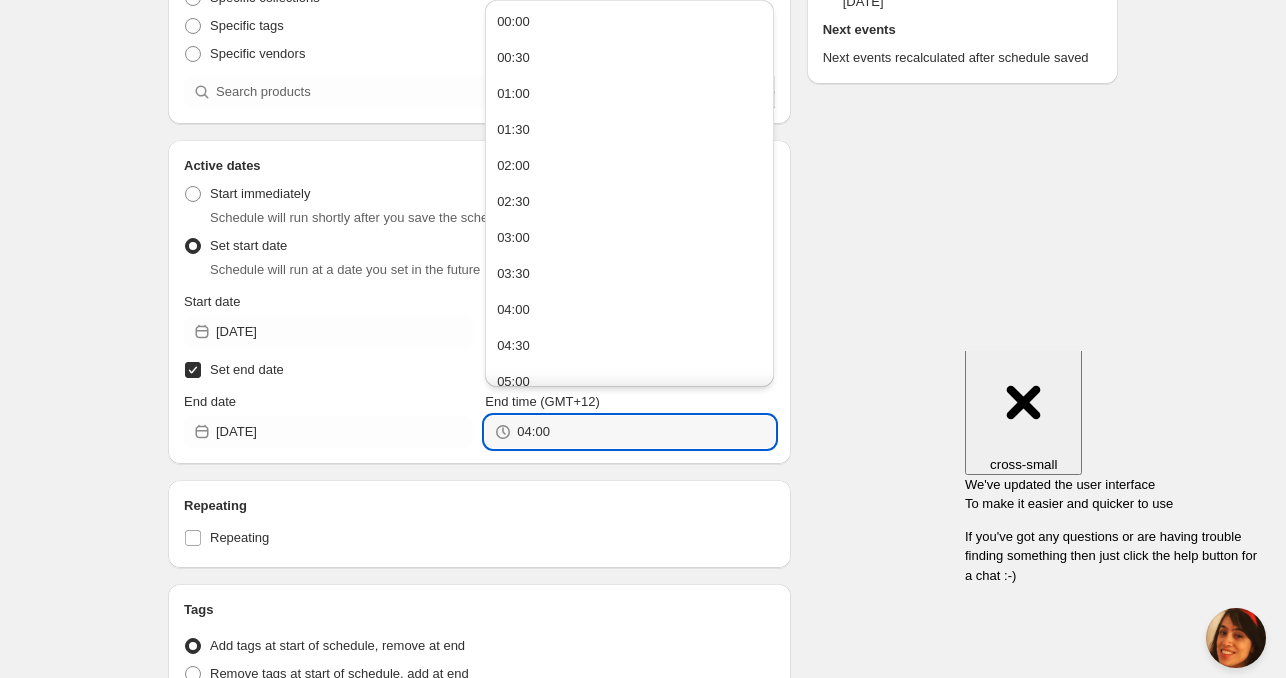 click on "Repeating Repeating" at bounding box center (479, 524) 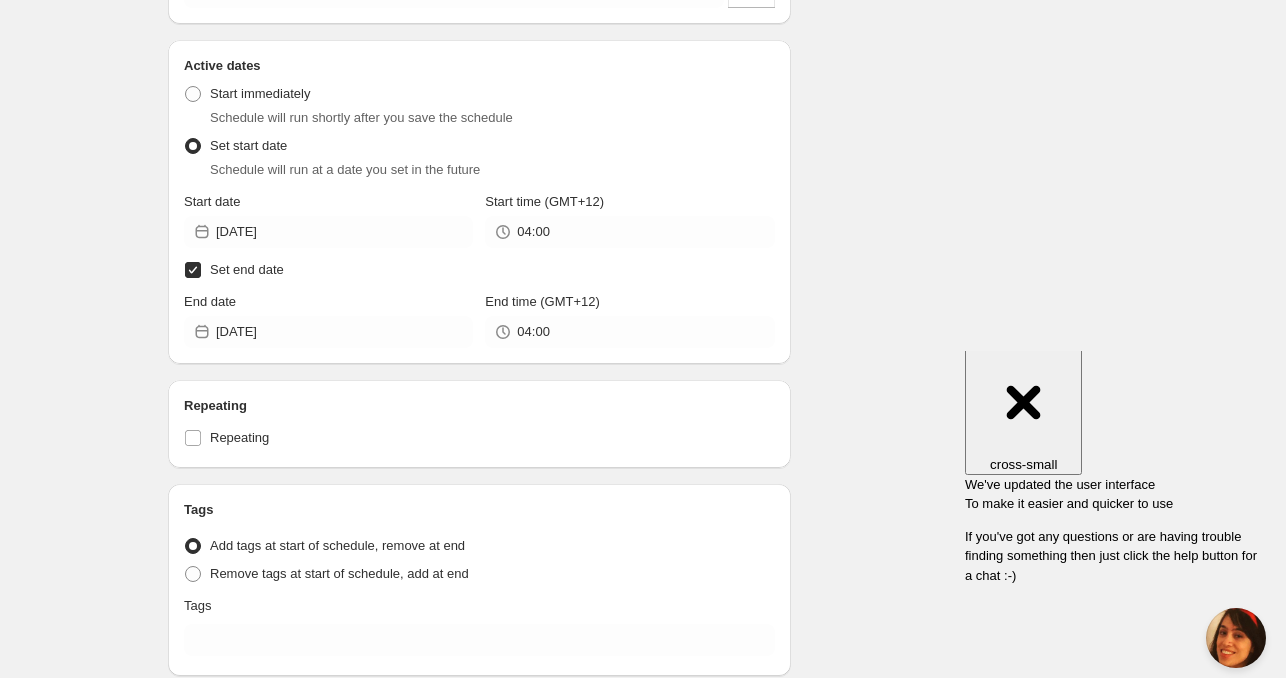 scroll, scrollTop: 600, scrollLeft: 0, axis: vertical 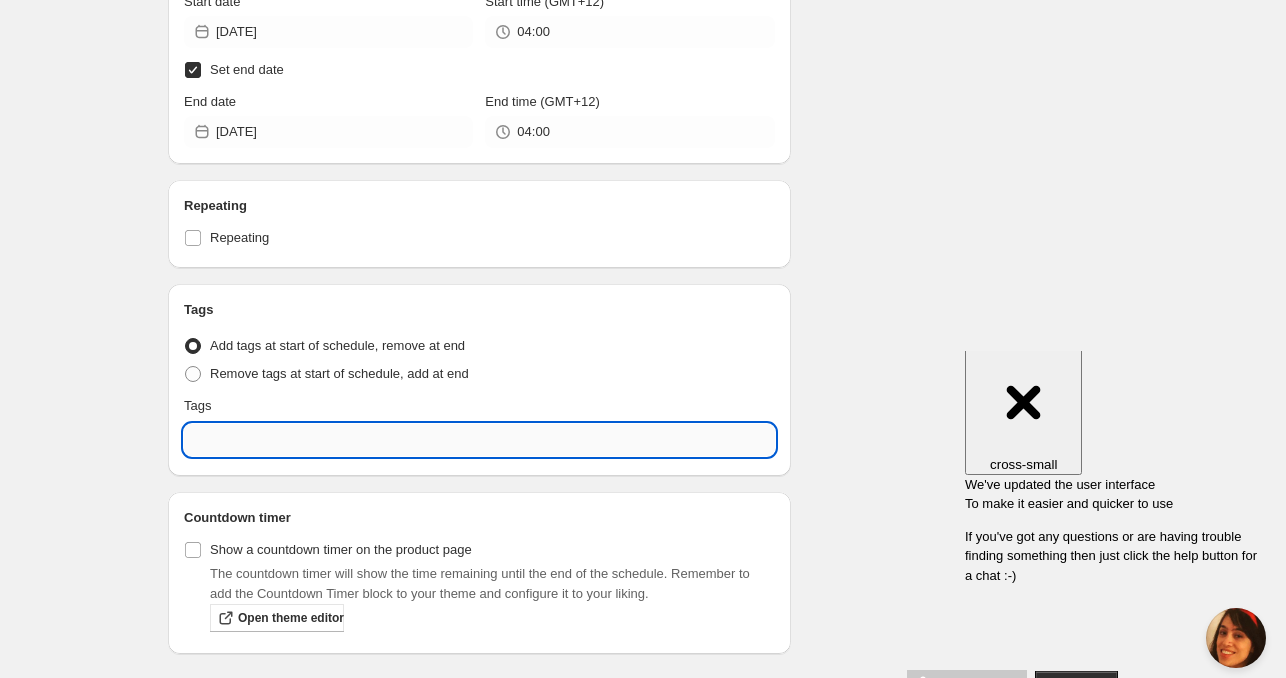 click at bounding box center (479, 440) 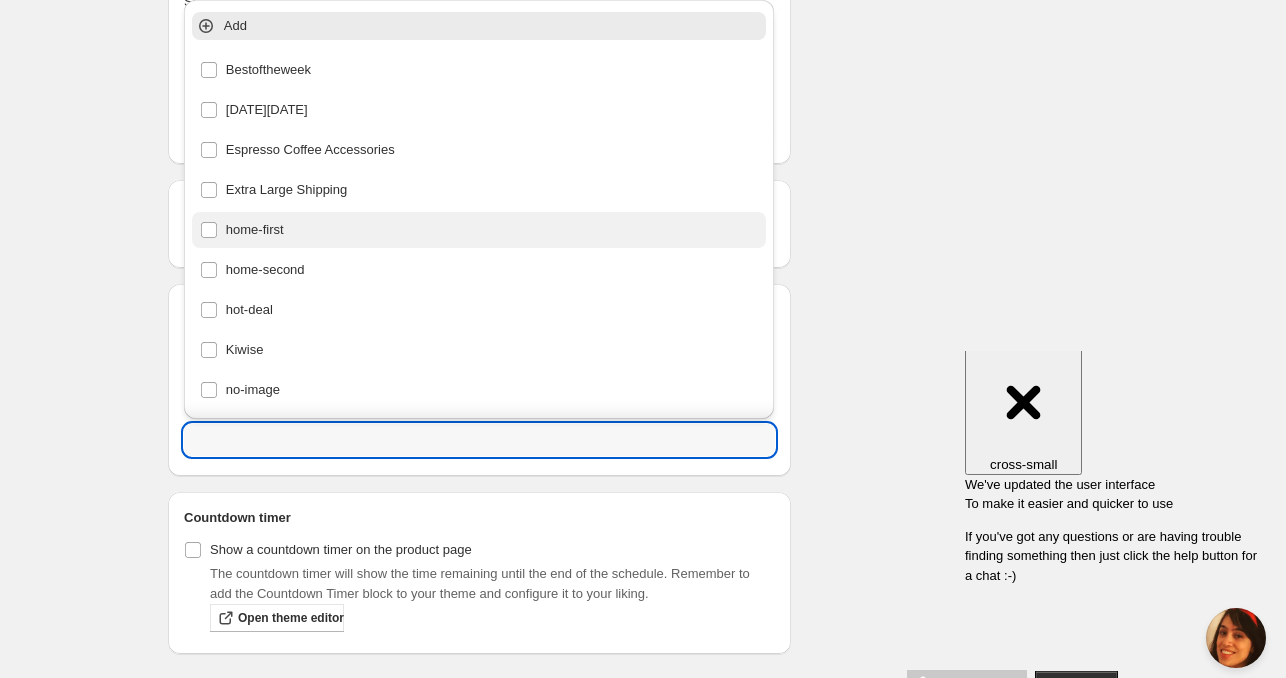 click on "home-first" at bounding box center [479, 230] 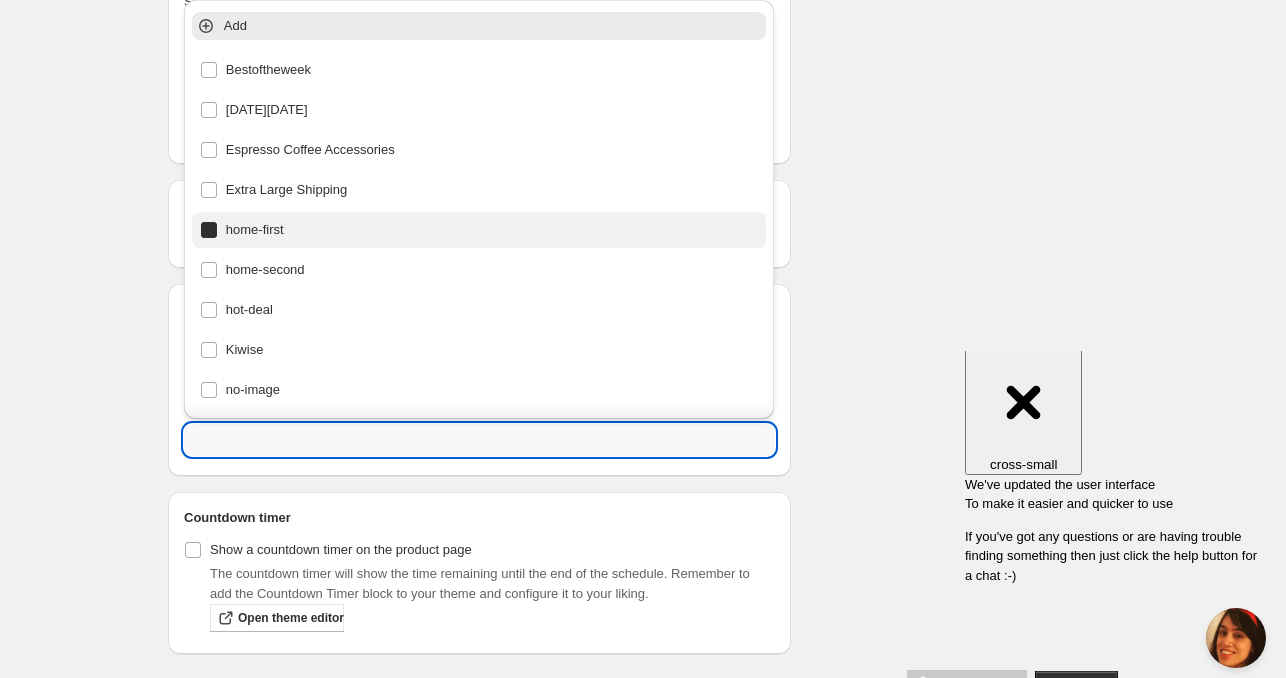 type on "home-first" 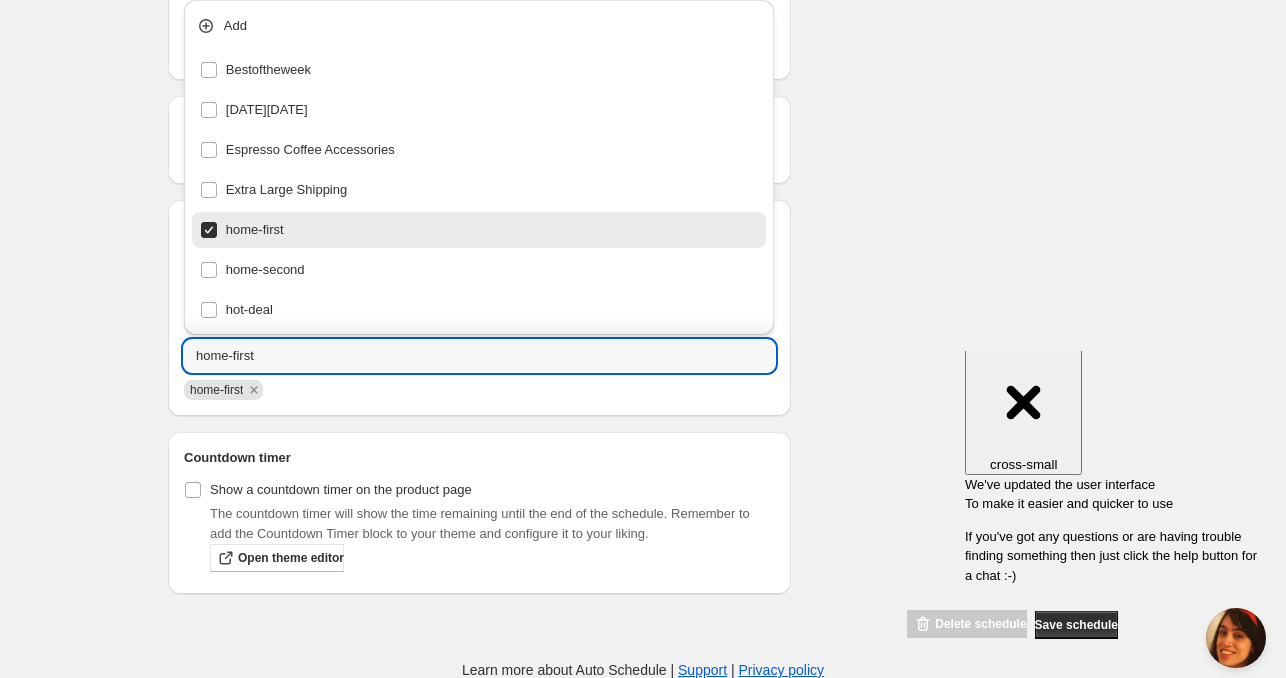 click on "Schedule name [DATE] 4am Your customers won't see this Product selection Entity type Specific products Specific collections Specific tags Specific vendors Browse Active dates Active Date Type Start immediately Schedule will run shortly after you save the schedule Set start date Schedule will run at a date you set in the future Start date [DATE] Start time (GMT+12) 04:00 Set end date End date [DATE] End time (GMT+12) 04:00 Repeating Repeating Ok Cancel Every 1 Date range Days Weeks Months Years Days Ends Never On specific date After a number of occurances Tags Tag type Add tags at start of schedule, remove at end Remove tags at start of schedule, add at end Tags home-first home-first Countdown timer Show a countdown timer on the product page The countdown timer will show the time remaining until the end of the schedule. Remember to add the Countdown Timer block to your theme and configure it to your liking. Open theme editor Summary [DATE] 4am Type Add/remove tags from products" at bounding box center [635, 8] 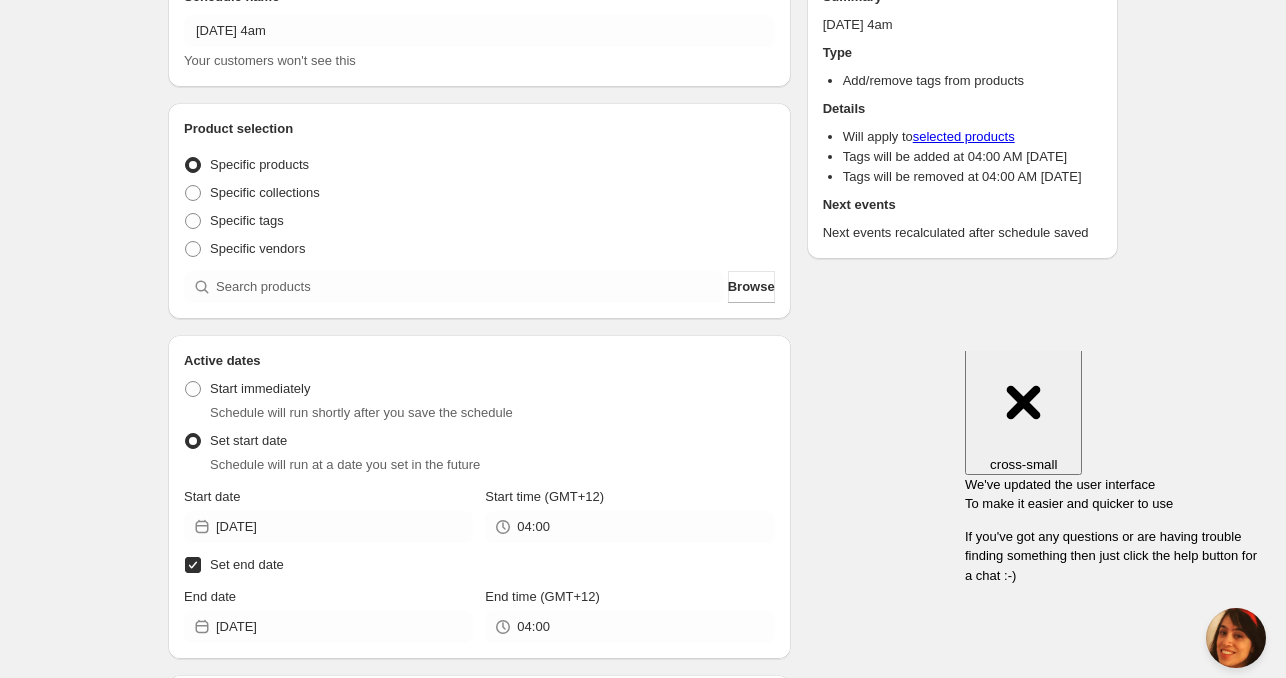 scroll, scrollTop: 84, scrollLeft: 0, axis: vertical 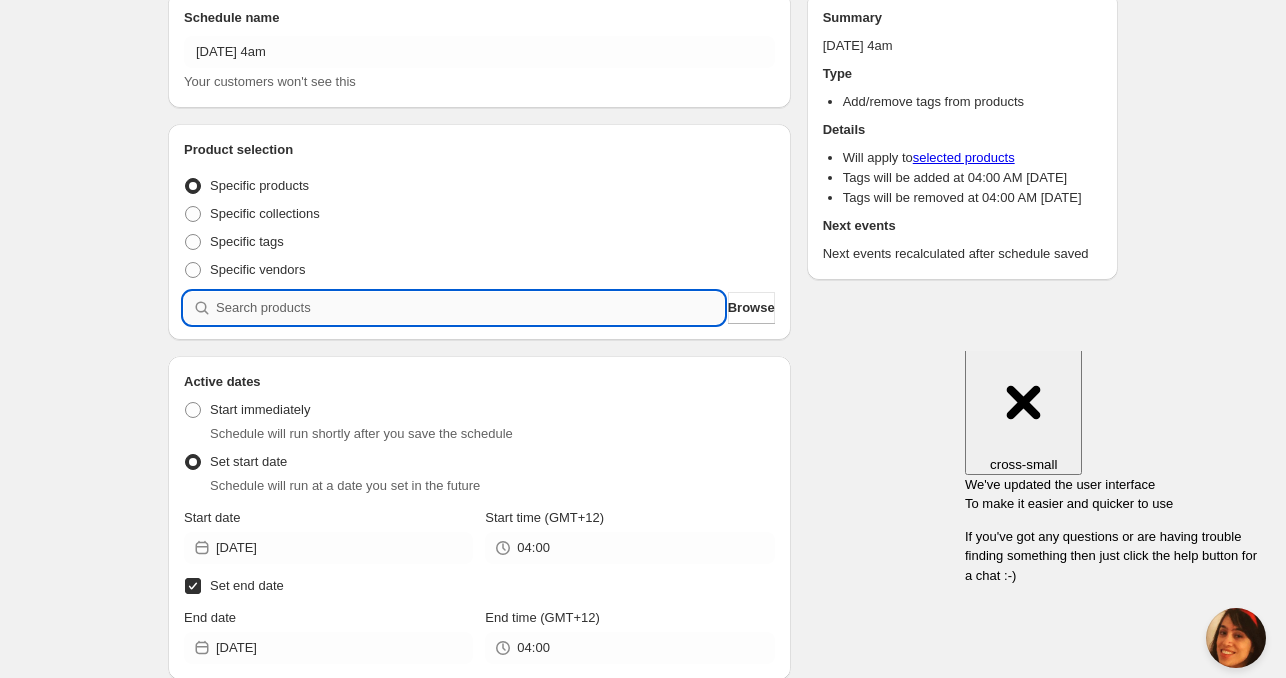 click at bounding box center [470, 308] 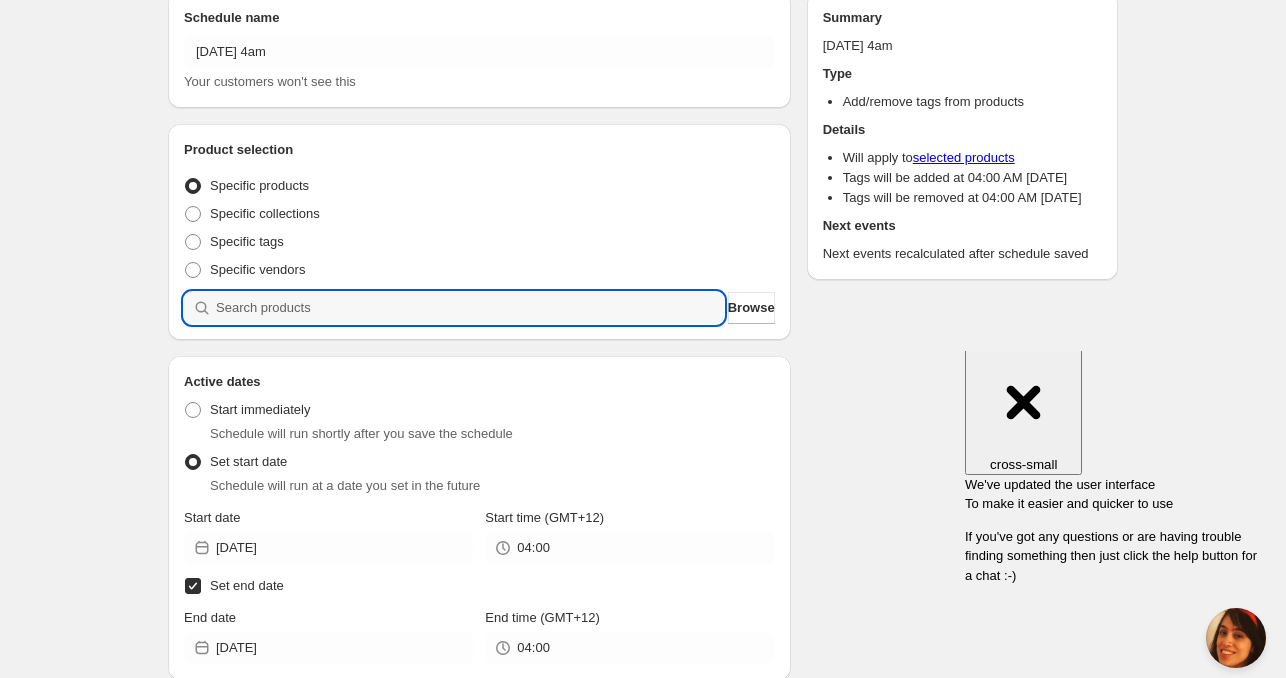 paste on "CNH22199" 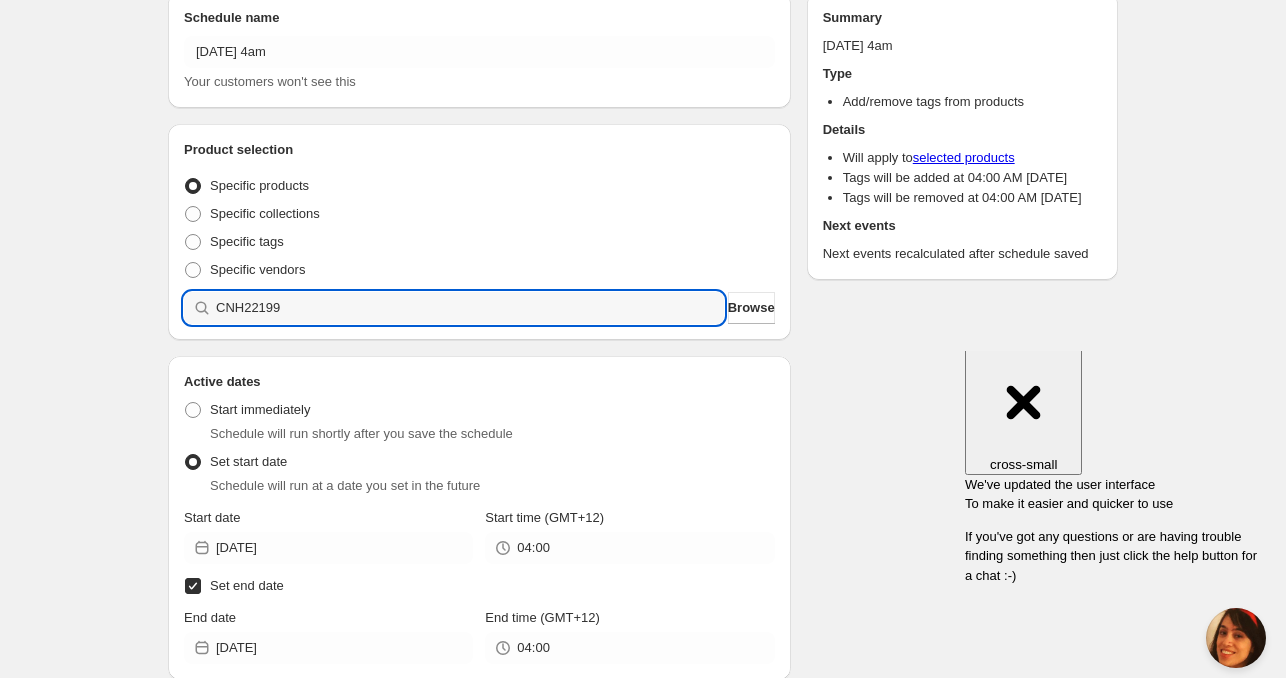type 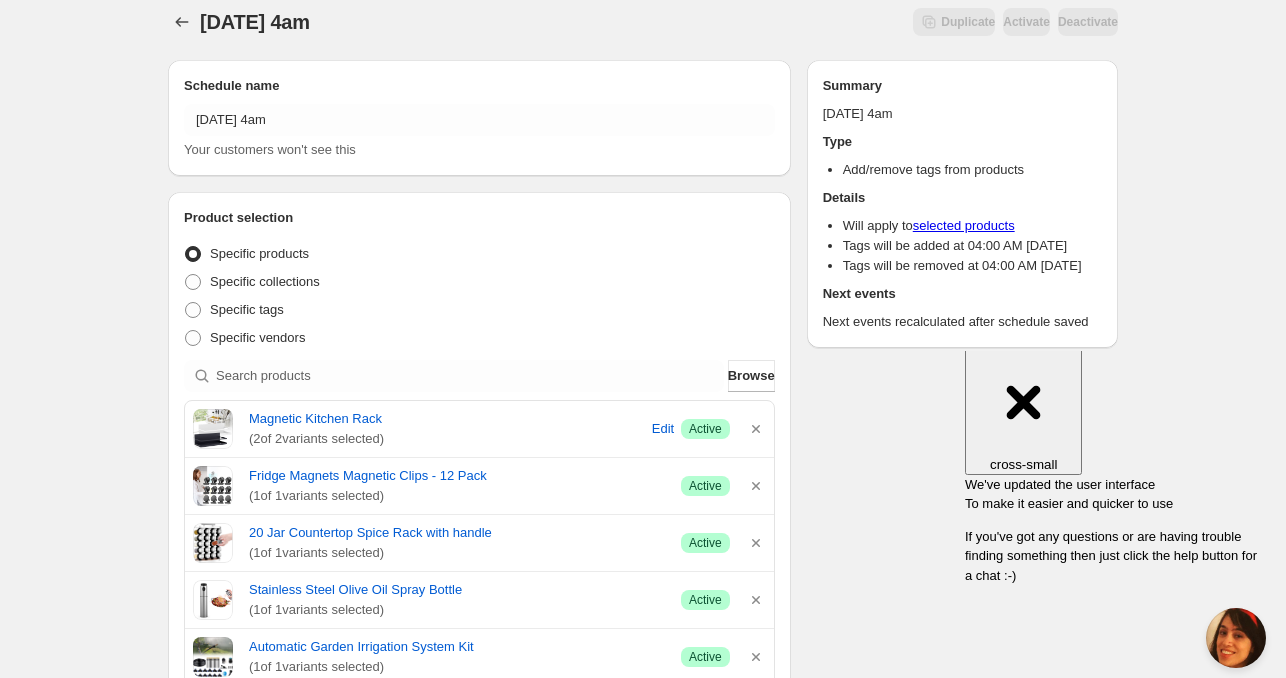 scroll, scrollTop: 0, scrollLeft: 0, axis: both 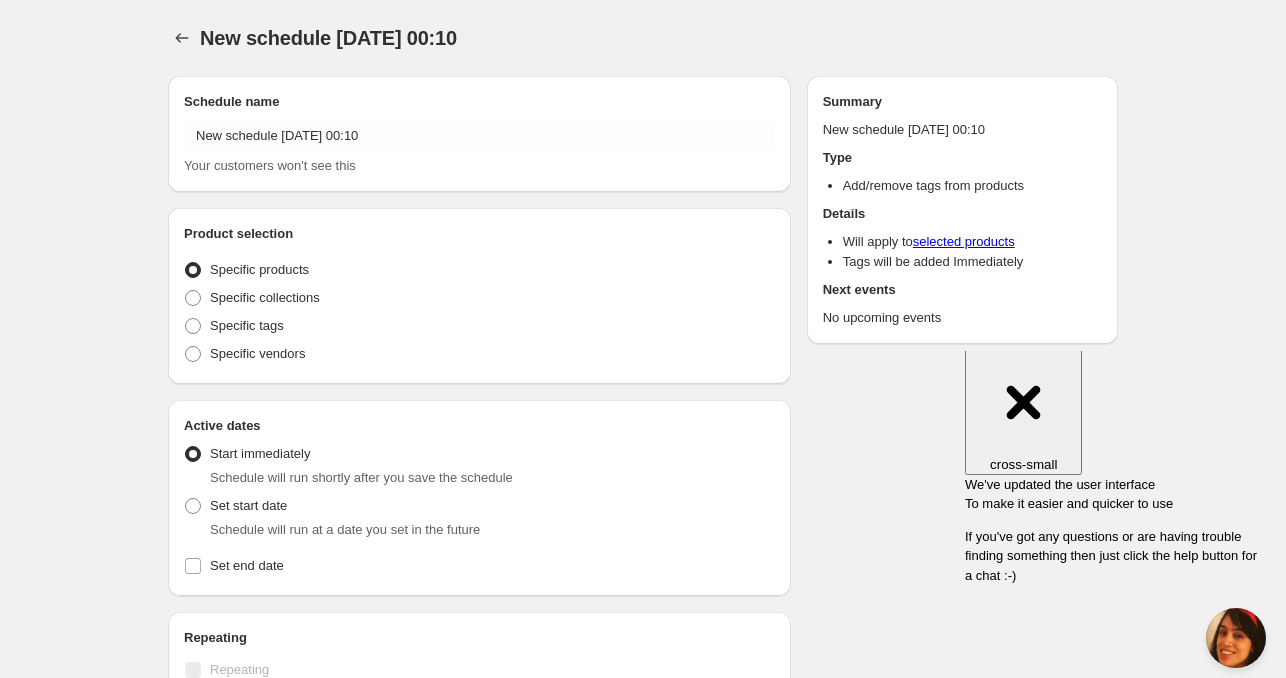 radio on "true" 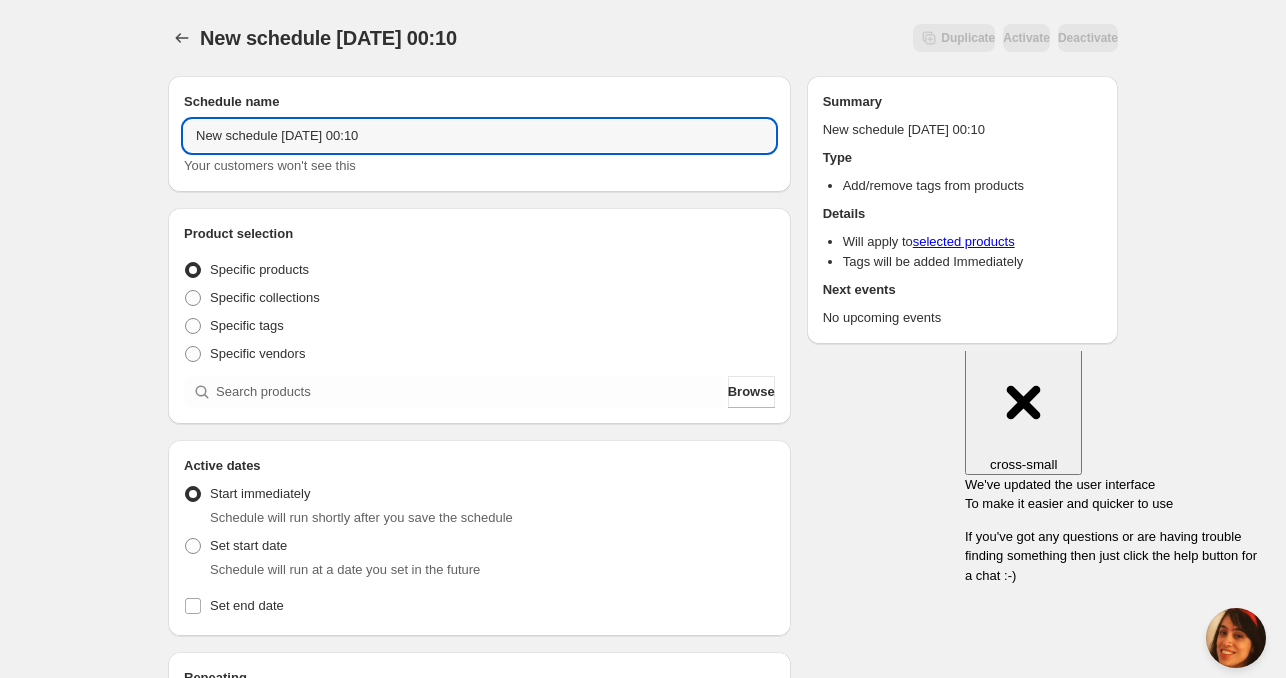 drag, startPoint x: 282, startPoint y: 135, endPoint x: 105, endPoint y: 143, distance: 177.1807 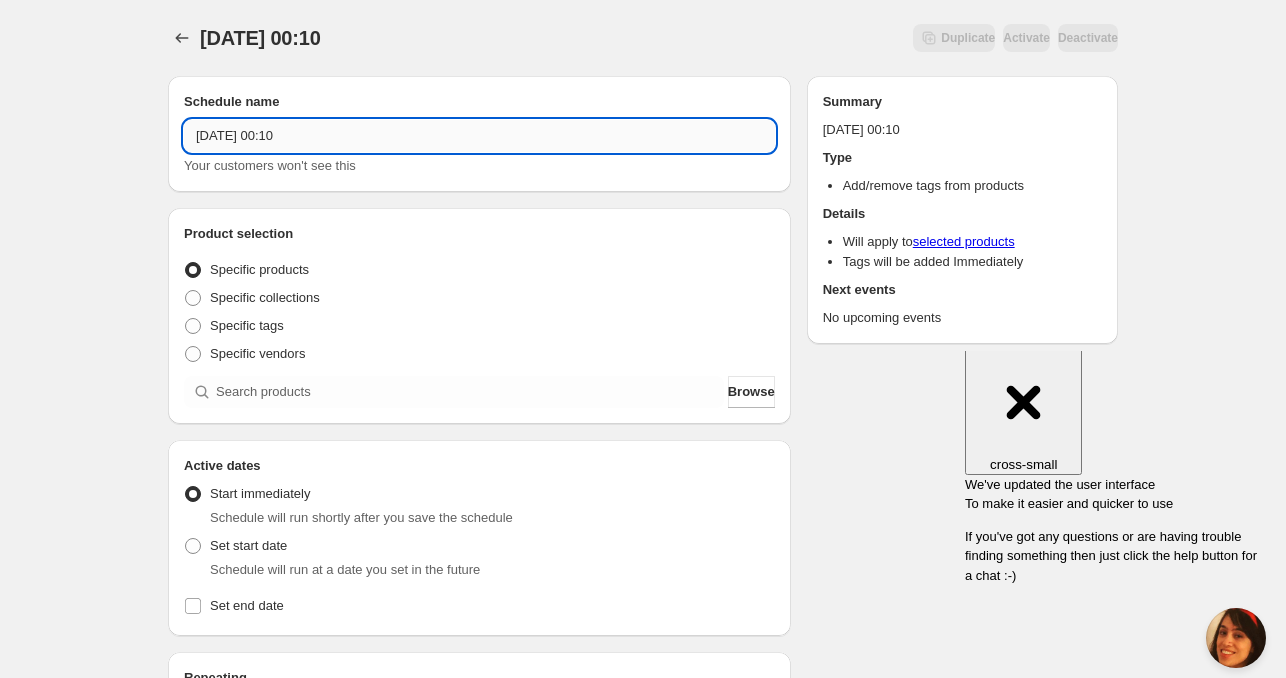 drag, startPoint x: 292, startPoint y: 136, endPoint x: 400, endPoint y: 151, distance: 109.03669 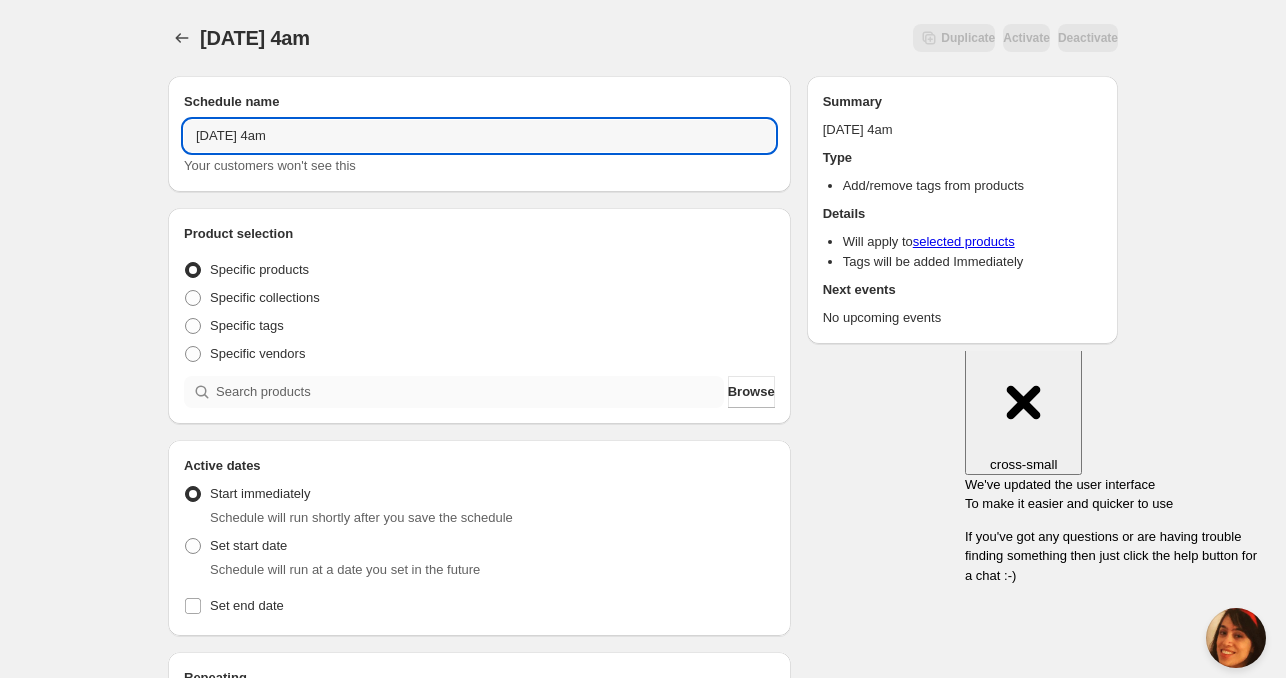 type on "[DATE] 4am" 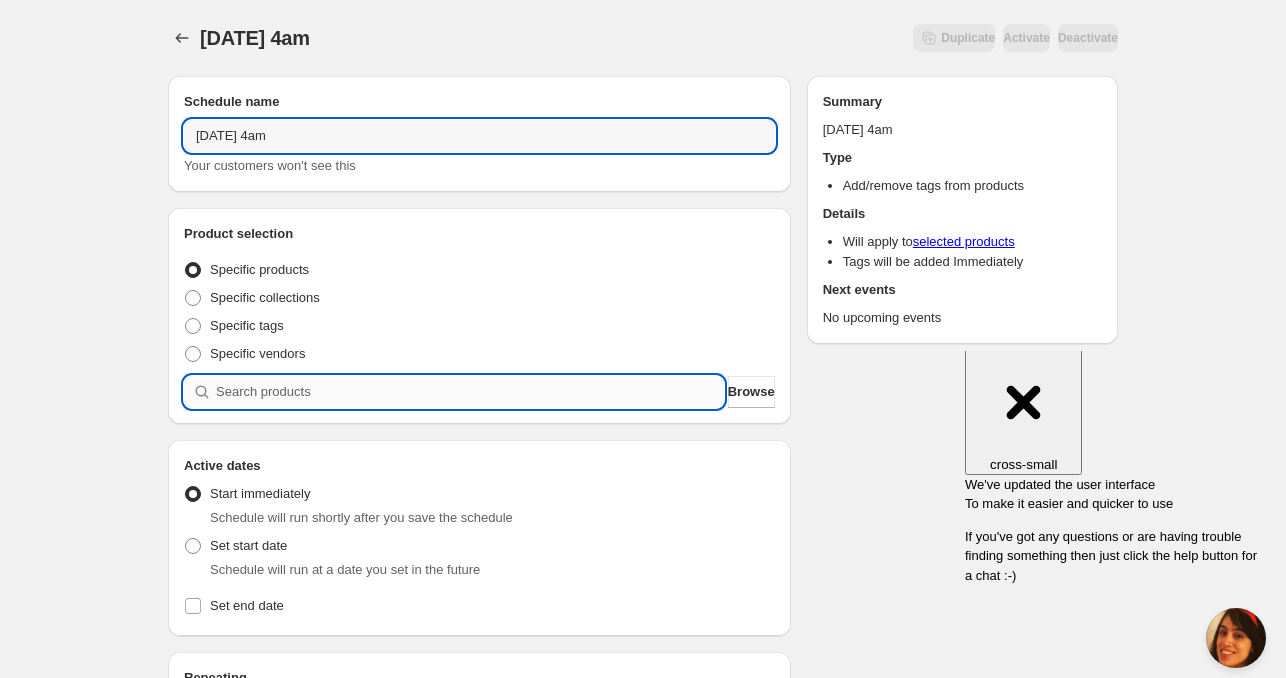 click at bounding box center (470, 392) 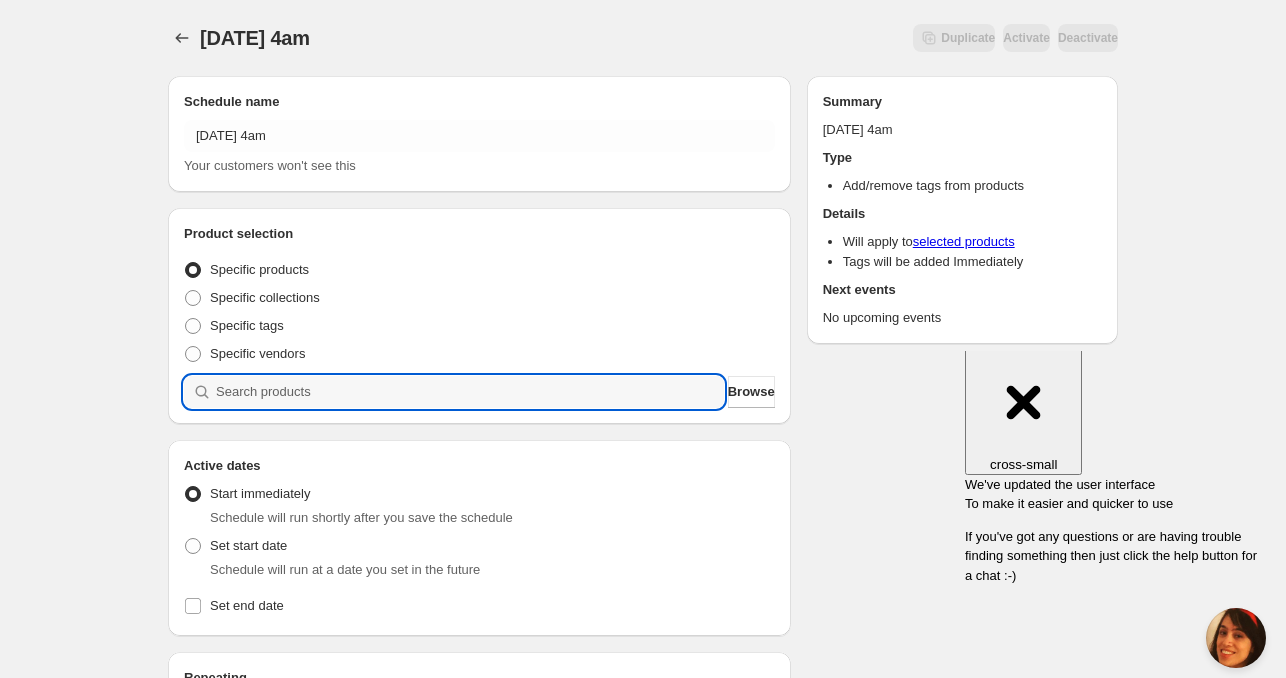 scroll, scrollTop: 200, scrollLeft: 0, axis: vertical 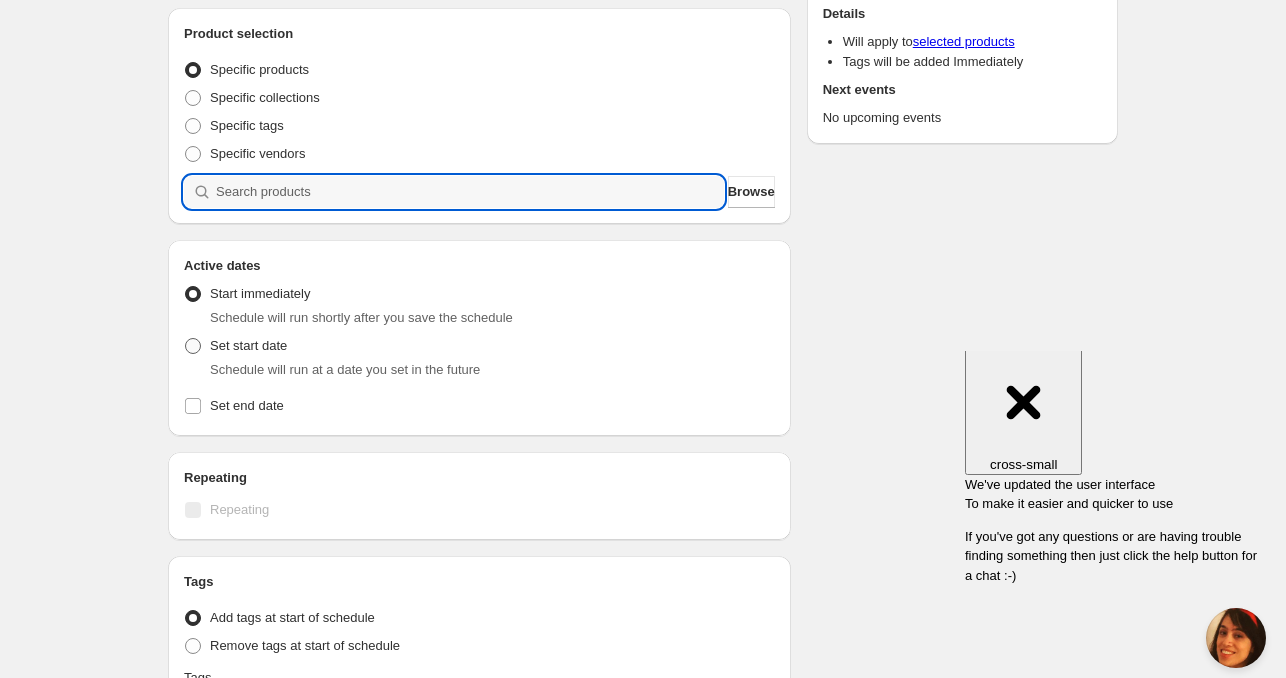 click on "Set start date" at bounding box center (248, 345) 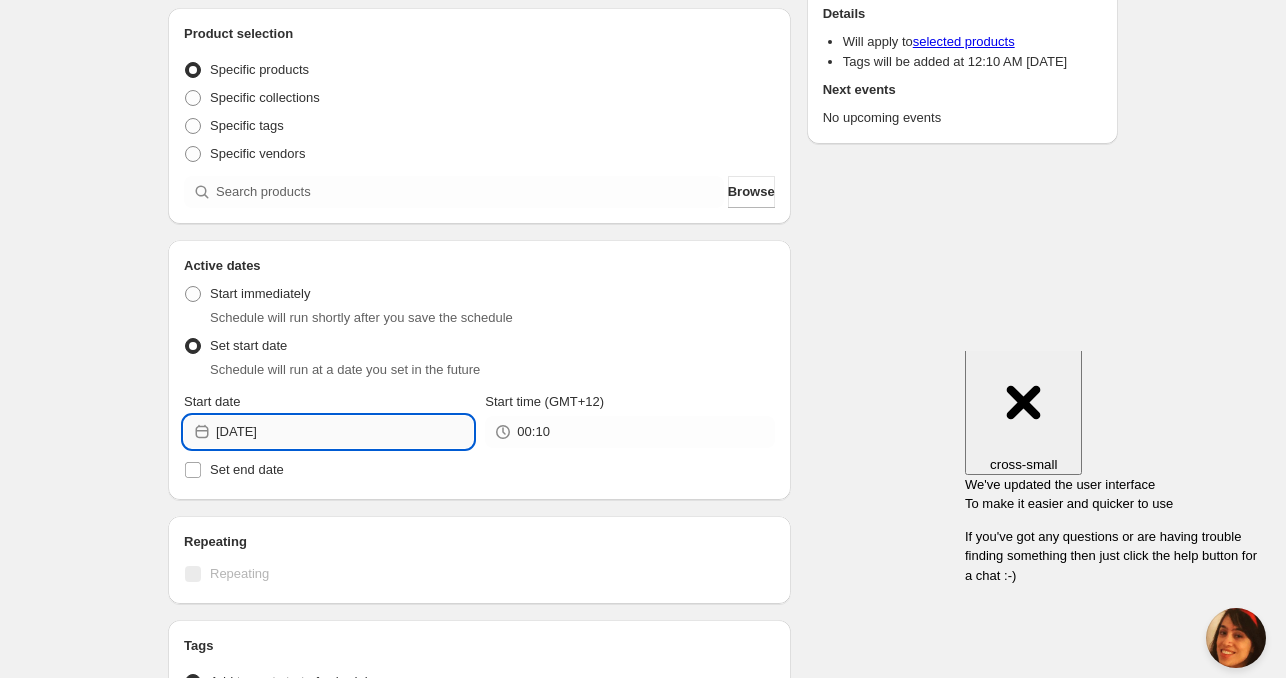 click on "[DATE]" at bounding box center (344, 432) 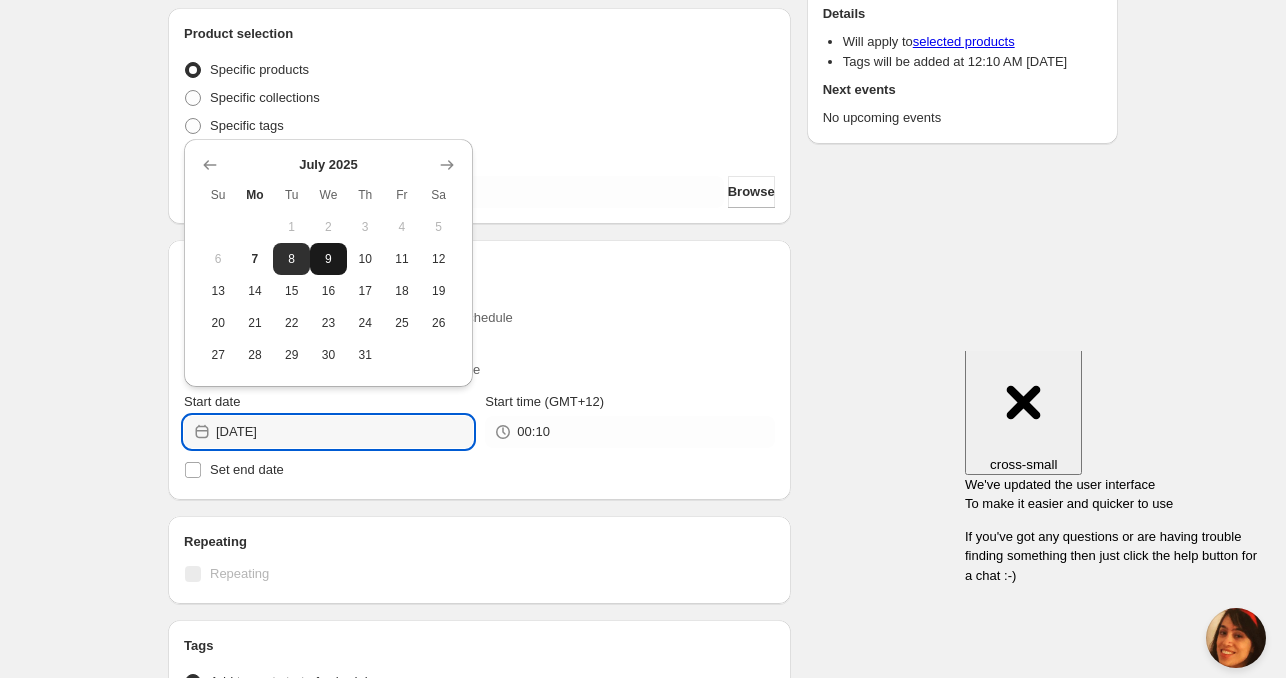 click on "9" at bounding box center [328, 259] 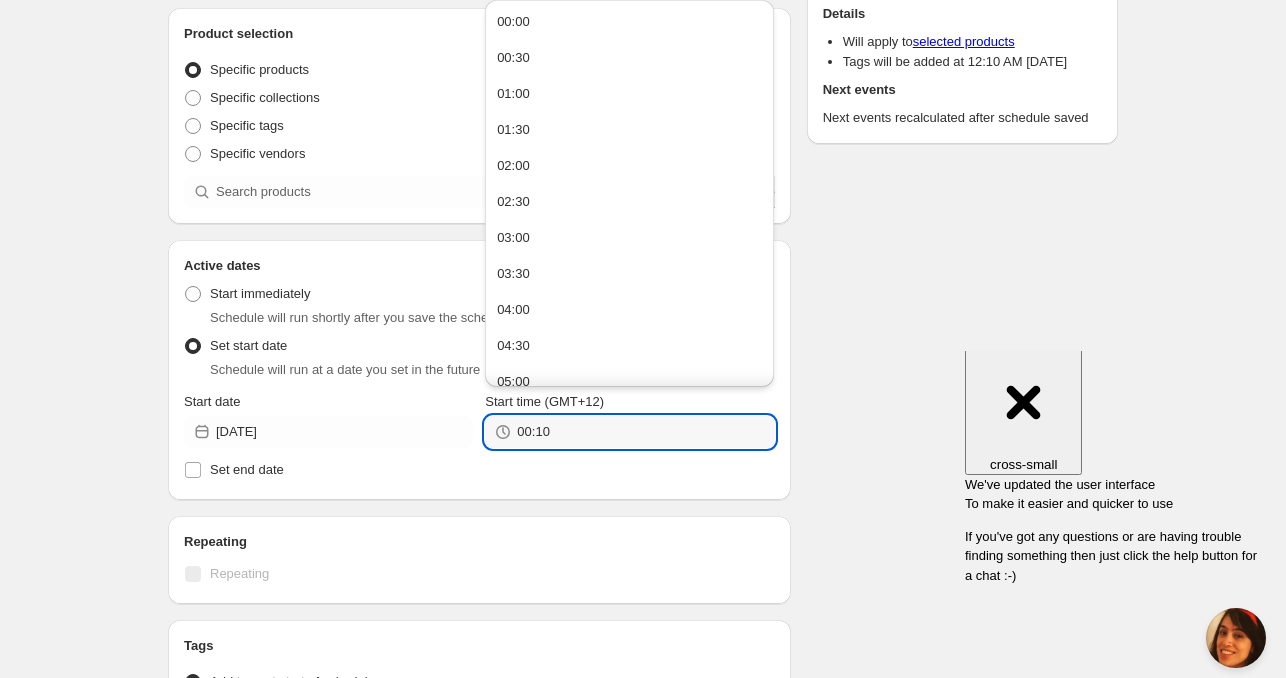 drag, startPoint x: 543, startPoint y: 435, endPoint x: 512, endPoint y: 435, distance: 31 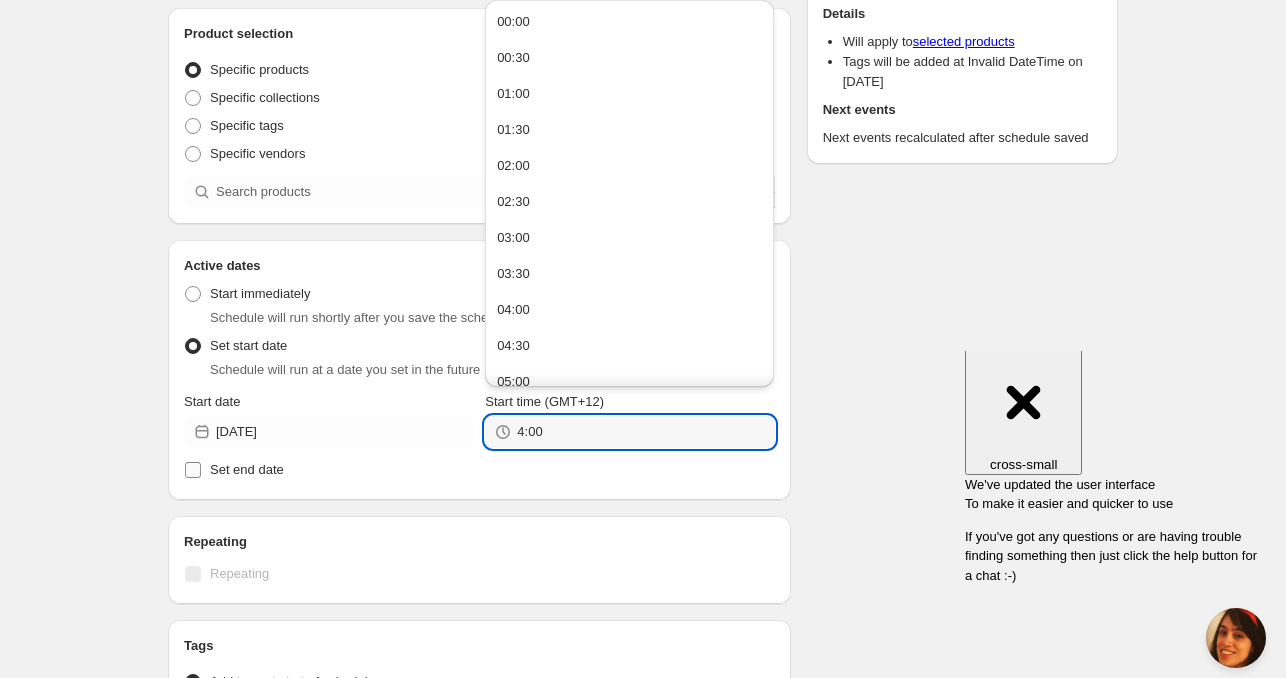 type on "04:00" 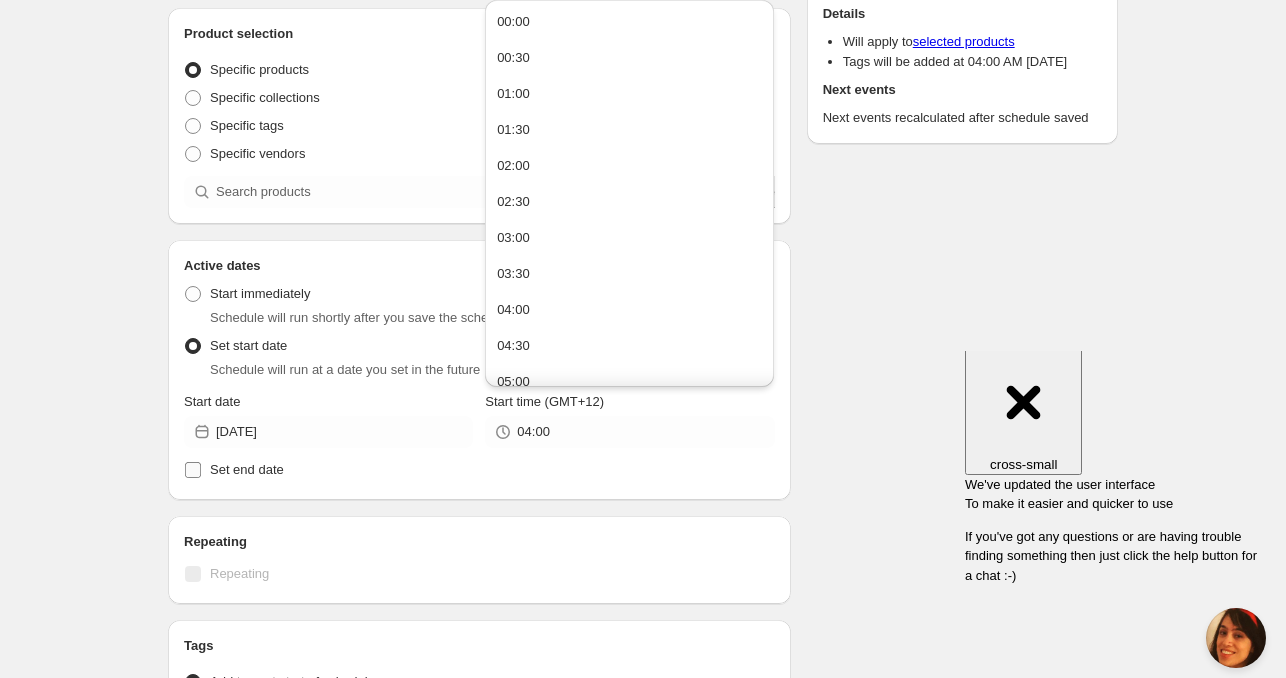 click on "Set end date" at bounding box center (479, 470) 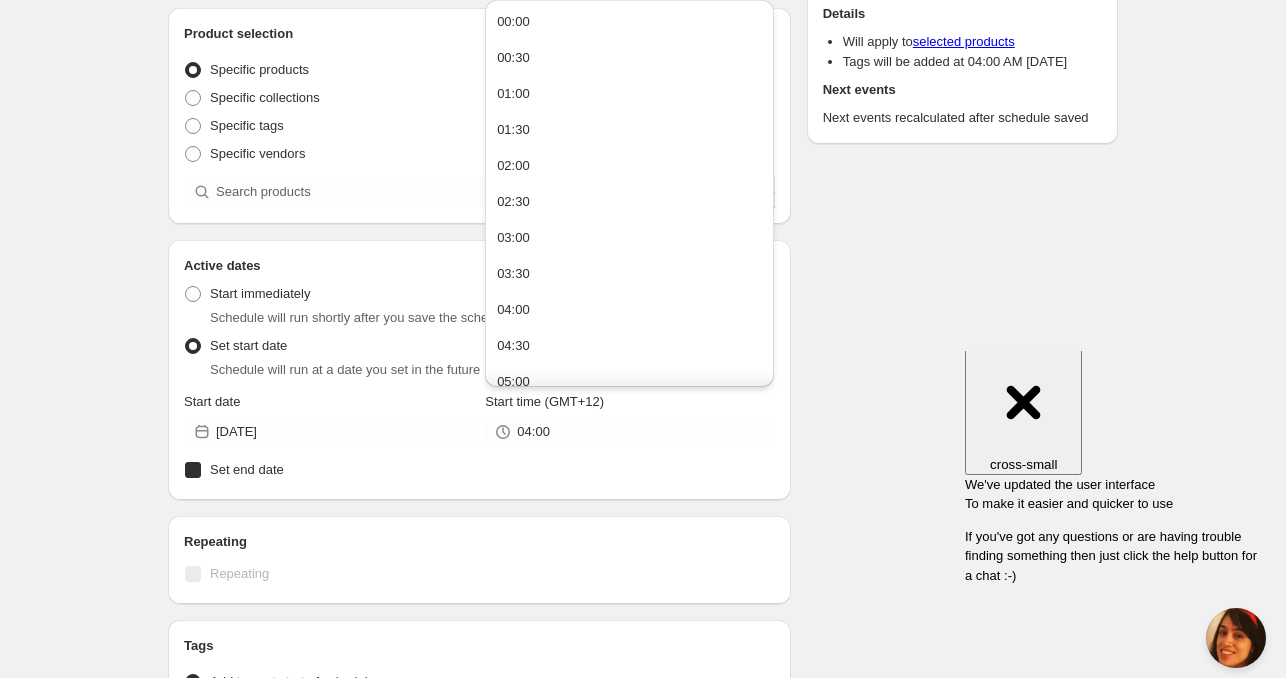 checkbox on "true" 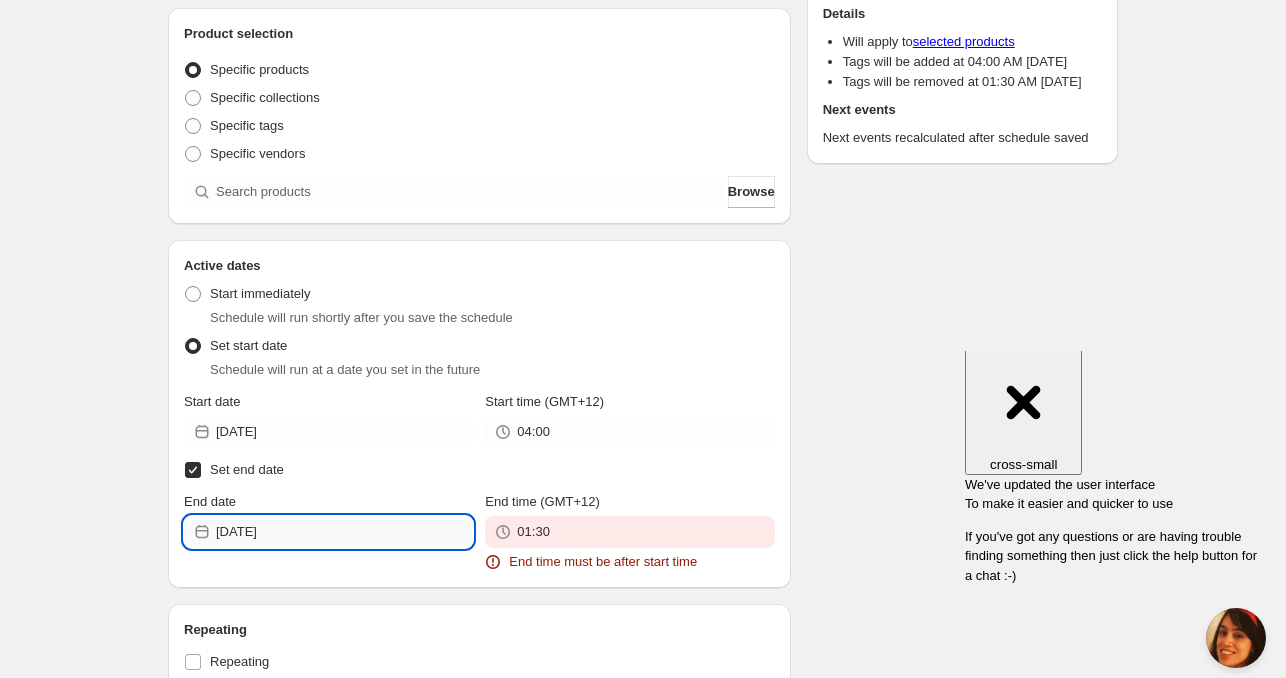 click on "[DATE]" at bounding box center (344, 532) 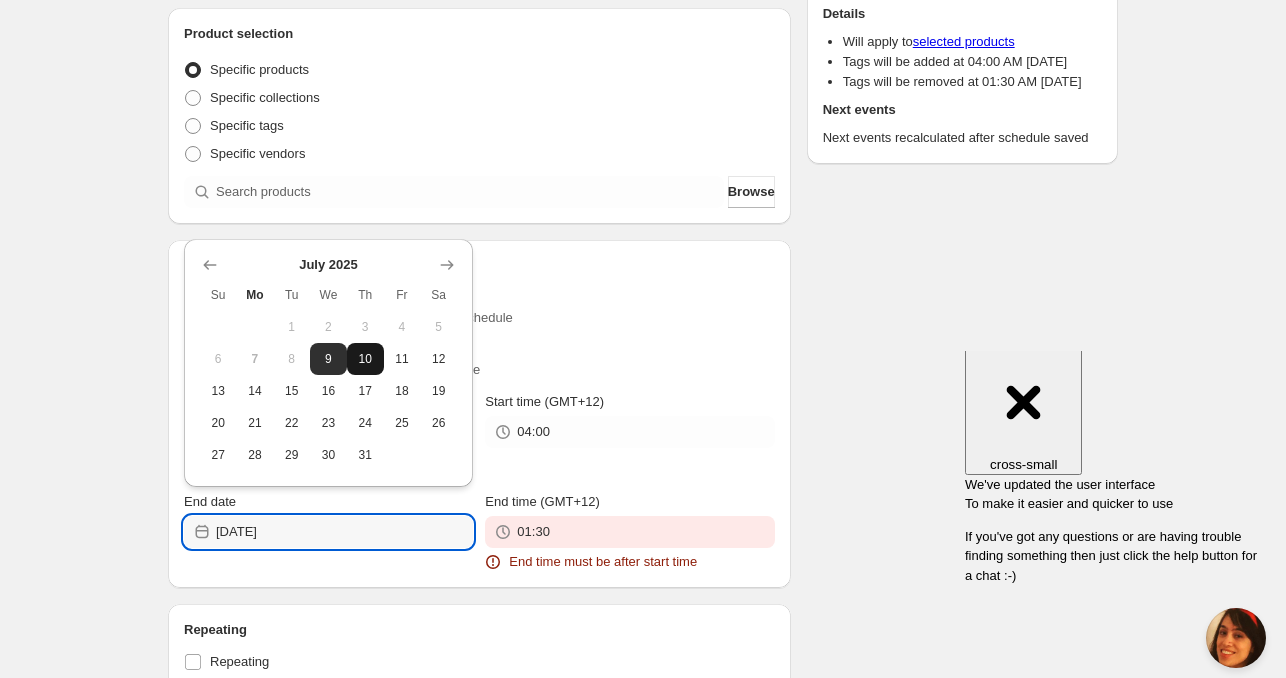 click on "10" at bounding box center [365, 359] 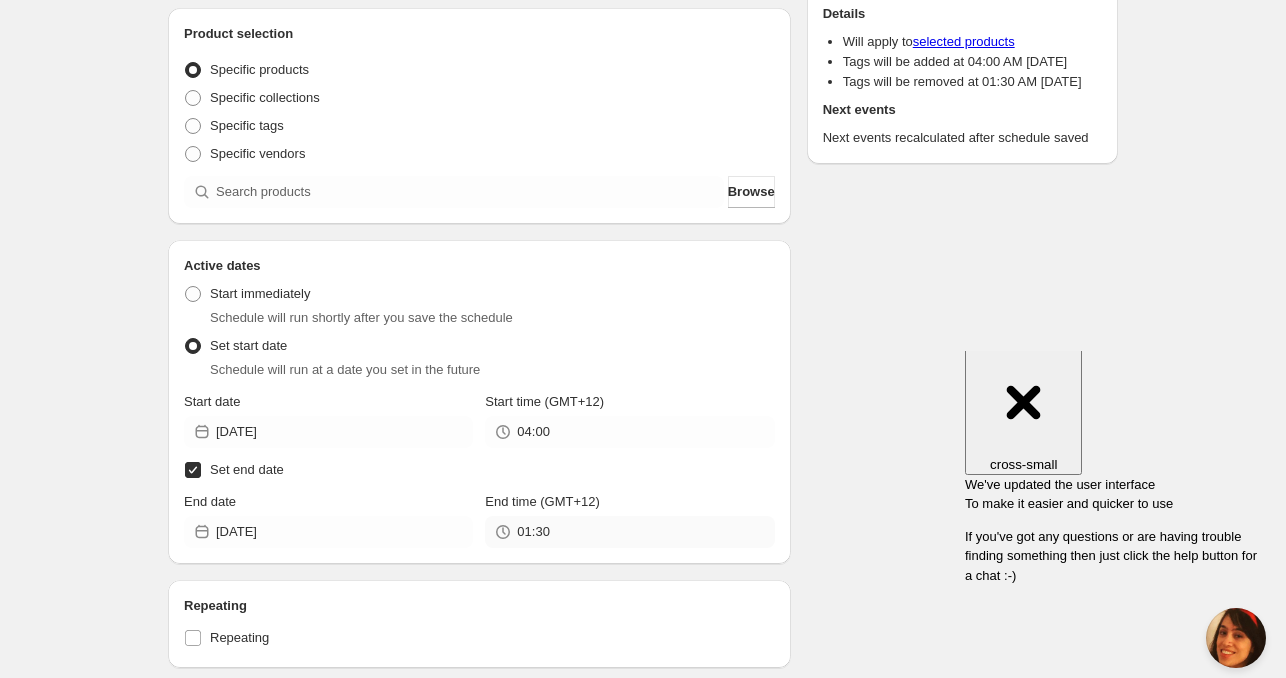 click on "Active dates Active Date Type Start immediately Schedule will run shortly after you save the schedule Set start date Schedule will run at a date you set in the future Start date [DATE] Start time (GMT+12) 04:00 Set end date End date [DATE] End time (GMT+12) 01:30" at bounding box center (479, 402) 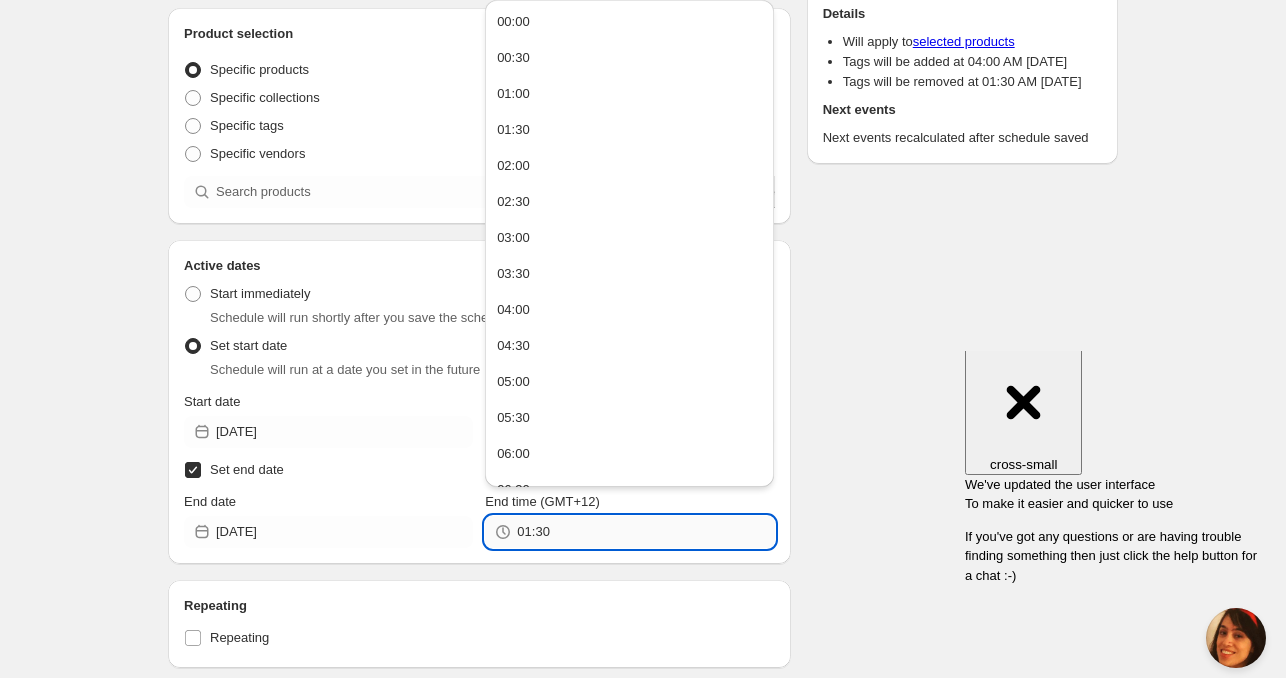 click on "01:30" at bounding box center (645, 532) 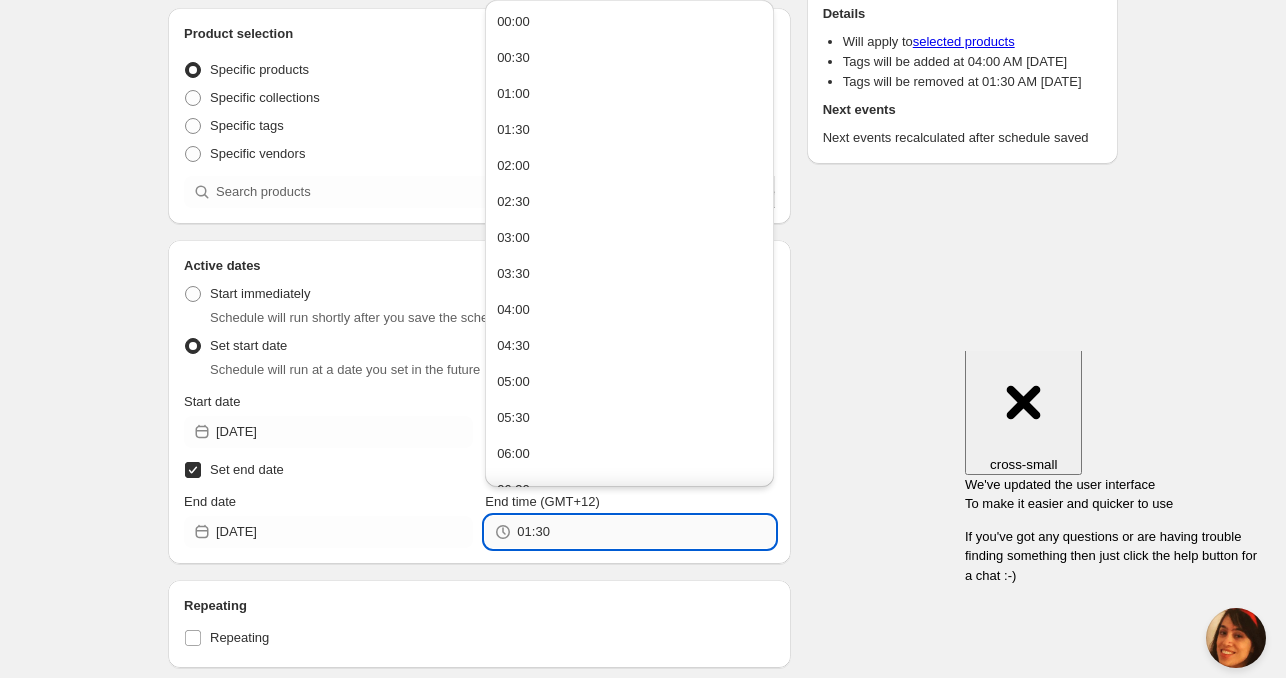 paste on "4:0" 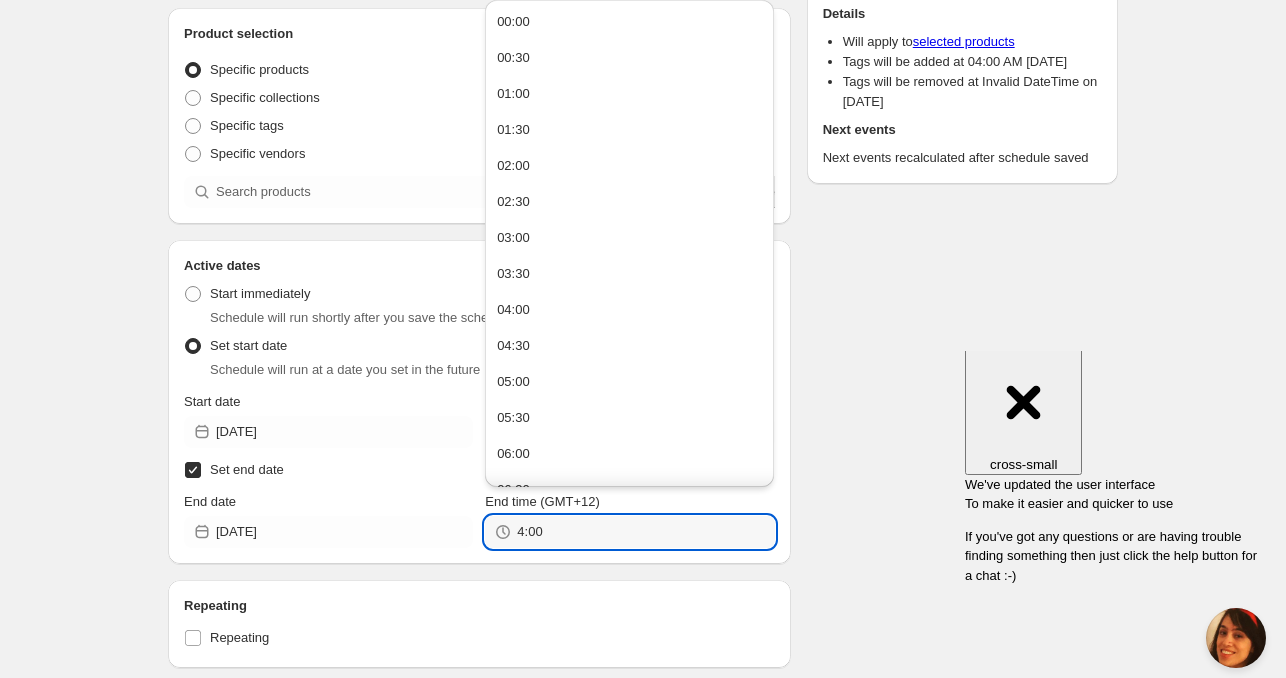 type on "04:00" 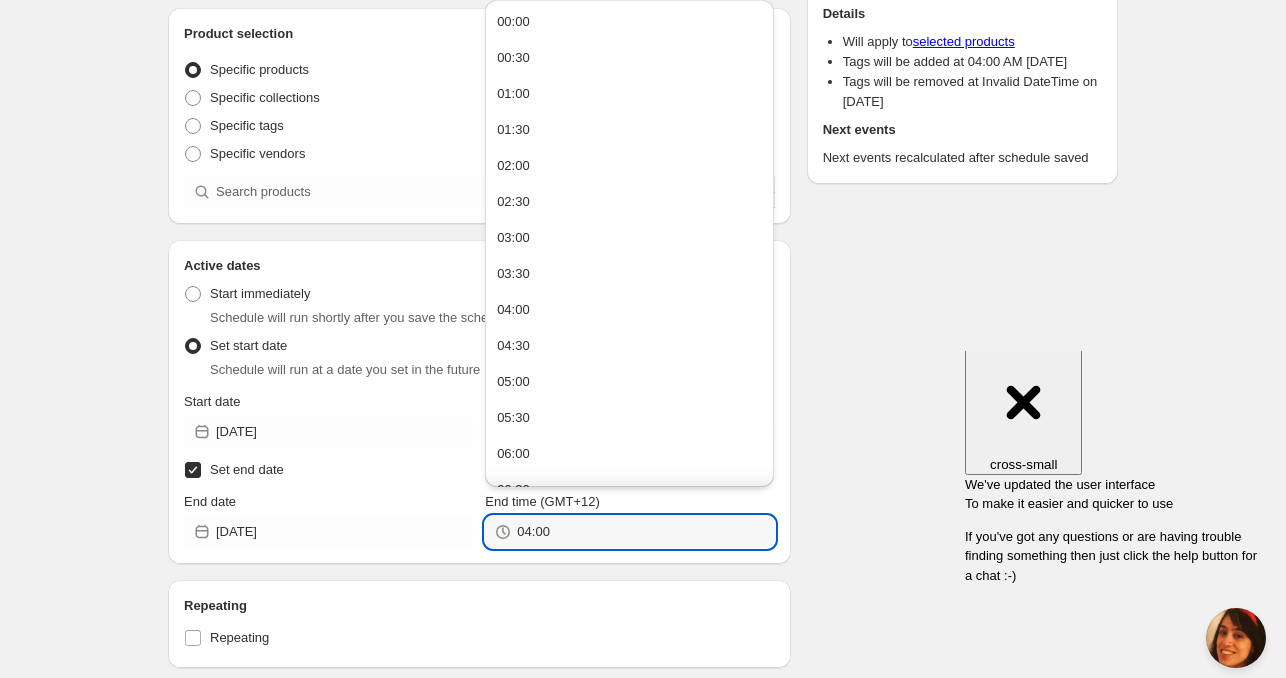 click on "Schedule name [DATE] 4am Your customers won't see this Product selection Entity type Specific products Specific collections Specific tags Specific vendors Browse Active dates Active Date Type Start immediately Schedule will run shortly after you save the schedule Set start date Schedule will run at a date you set in the future Start date [DATE] Start time (GMT+12) 04:00 Set end date End date [DATE] End time (GMT+12) 04:00 Repeating Repeating Ok Cancel Every 1 Date range Days Weeks Months Years Days Ends Never On specific date After a number of occurances Tags Tag type Add tags at start of schedule, remove at end Remove tags at start of schedule, add at end Tags Countdown timer Show a countdown timer on the product page The countdown timer will show the time remaining until the end of the schedule. Remember to add the Countdown Timer block to your theme and configure it to your liking. Open theme editor" at bounding box center [479, 465] 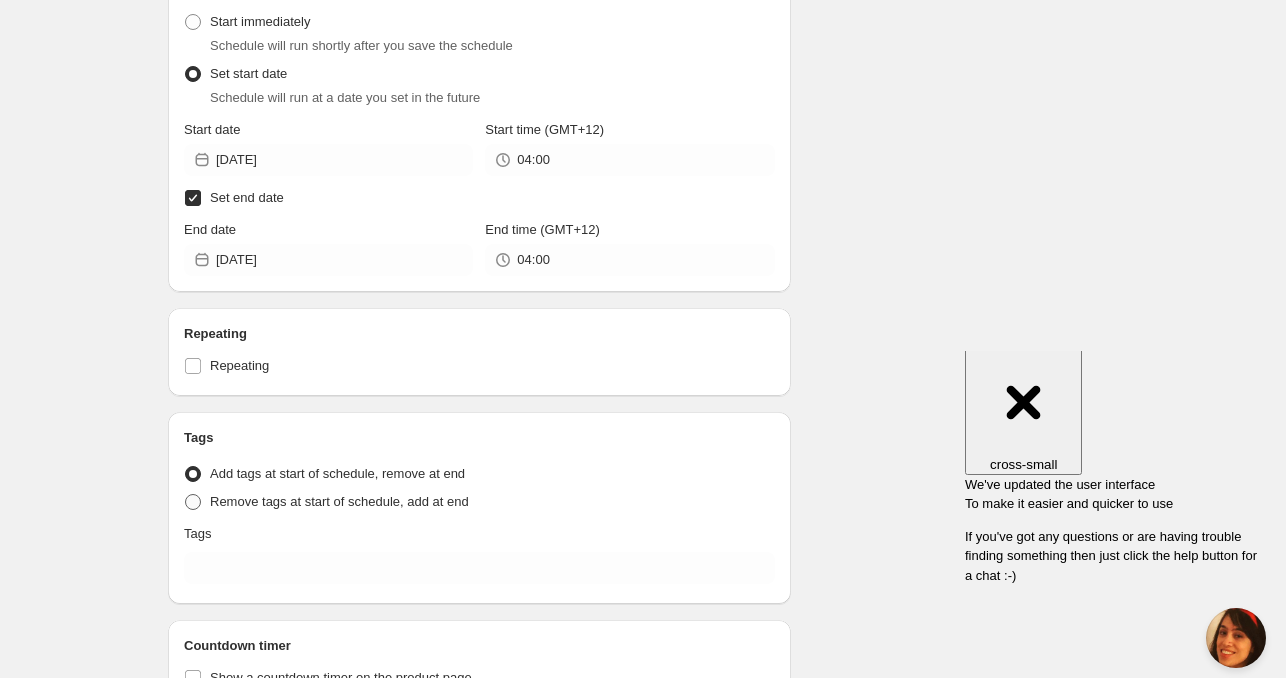 scroll, scrollTop: 500, scrollLeft: 0, axis: vertical 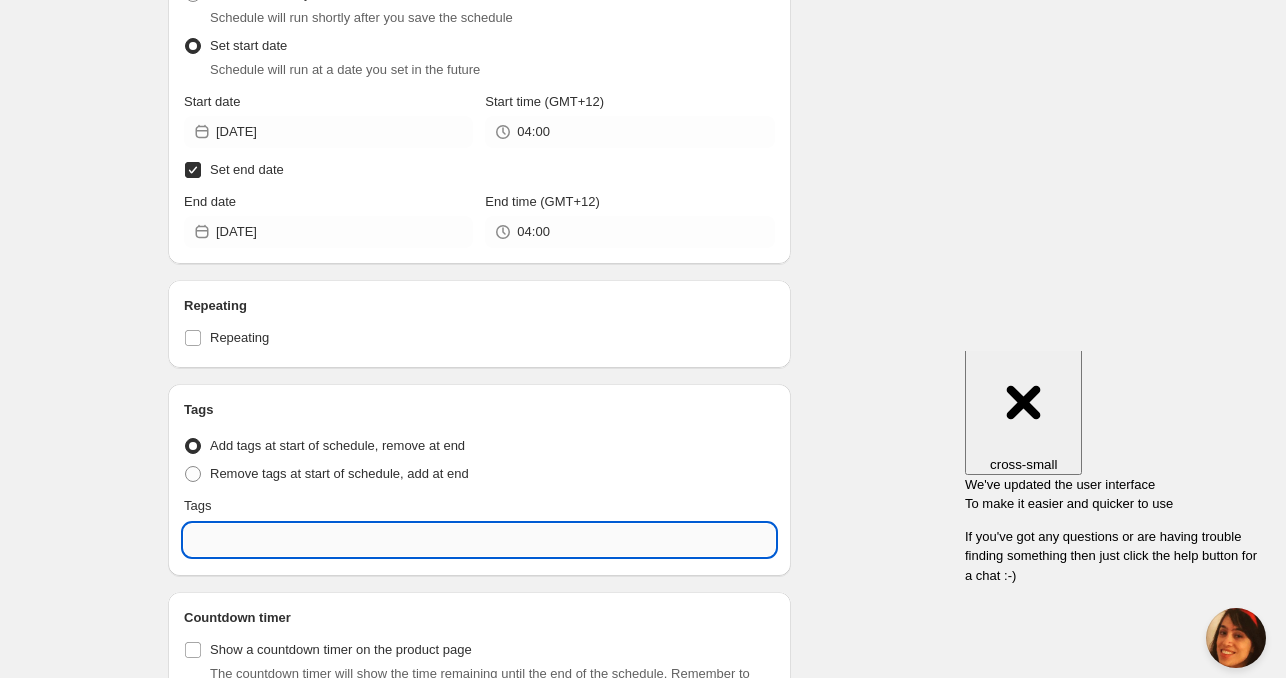 click at bounding box center (479, 540) 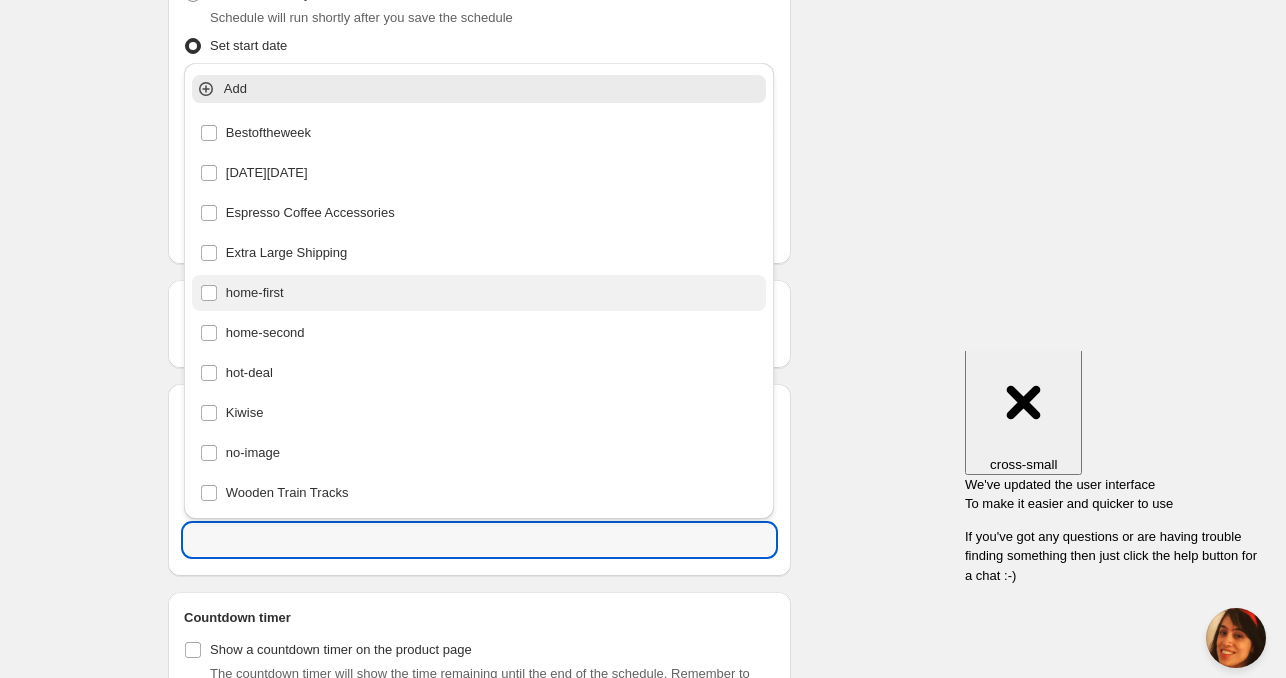 click on "home-first" at bounding box center [479, 293] 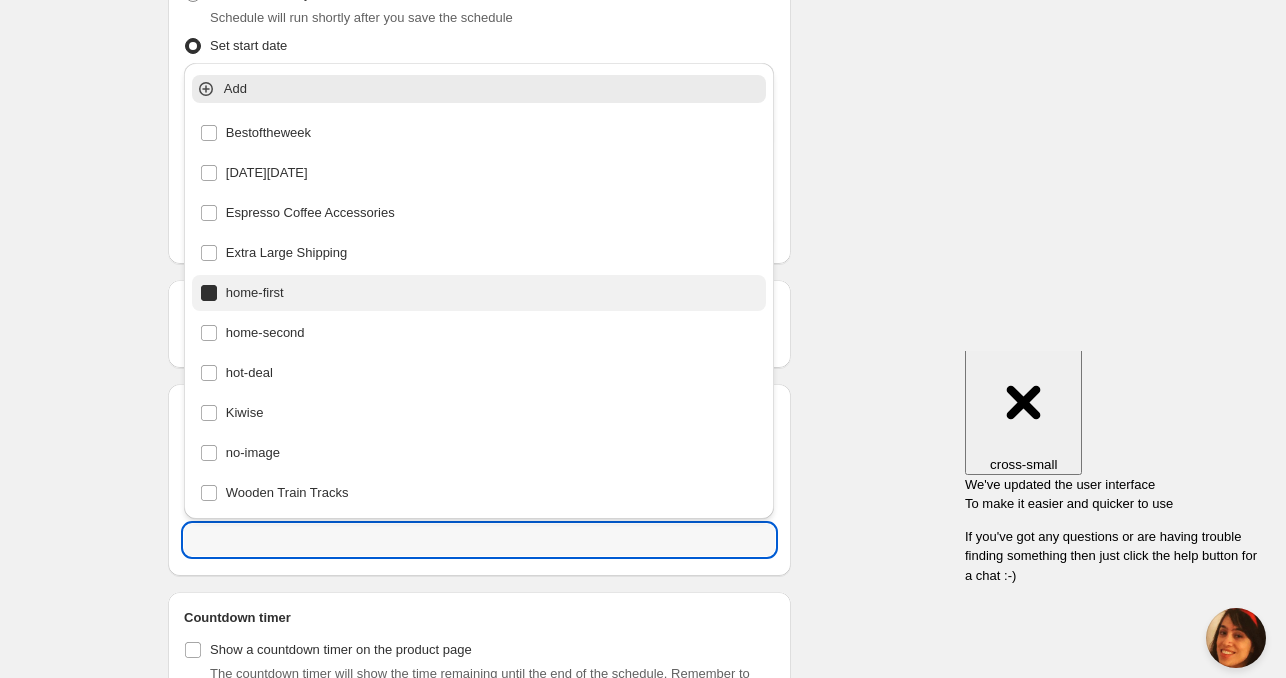 type on "home-first" 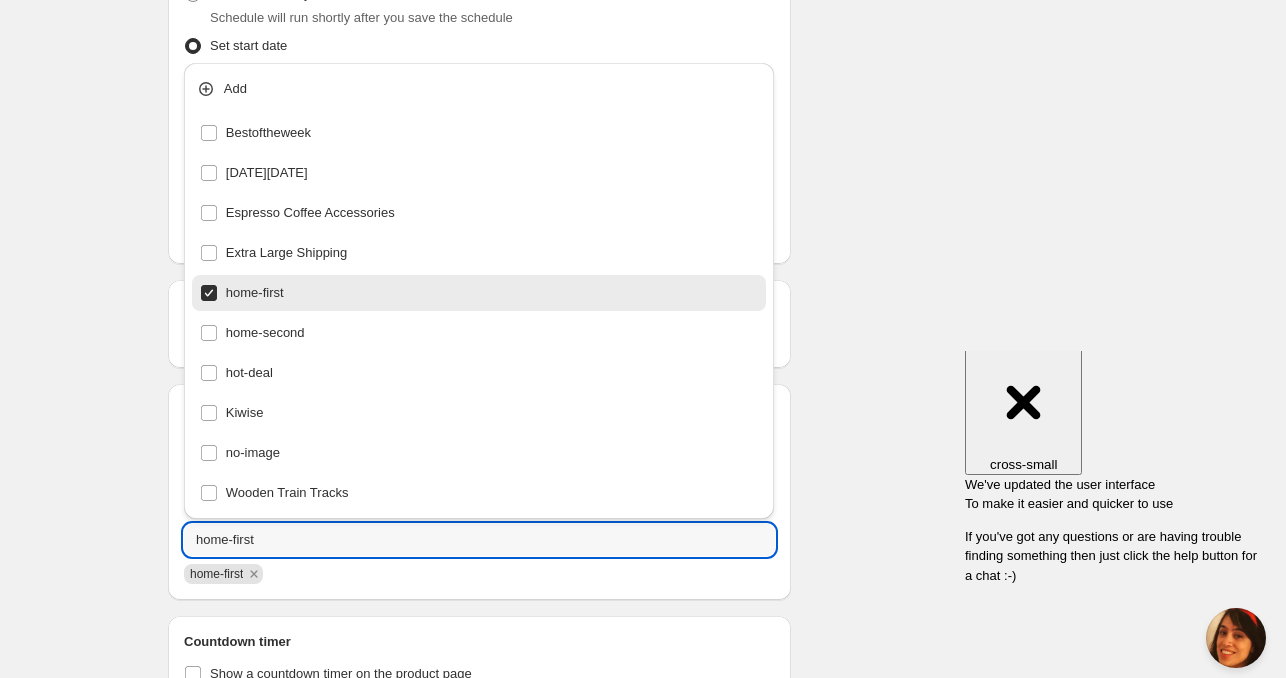 click on "Schedule name [DATE] 4am Your customers won't see this Product selection Entity type Specific products Specific collections Specific tags Specific vendors Browse Active dates Active Date Type Start immediately Schedule will run shortly after you save the schedule Set start date Schedule will run at a date you set in the future Start date [DATE] Start time (GMT+12) 04:00 Set end date End date [DATE] End time (GMT+12) 04:00 Repeating Repeating Ok Cancel Every 1 Date range Days Weeks Months Years Days Ends Never On specific date After a number of occurances Tags Tag type Add tags at start of schedule, remove at end Remove tags at start of schedule, add at end Tags home-first home-first Countdown timer Show a countdown timer on the product page The countdown timer will show the time remaining until the end of the schedule. Remember to add the Countdown Timer block to your theme and configure it to your liking. Open theme editor Summary [DATE] 4am Type Add/remove tags from products" at bounding box center (635, 192) 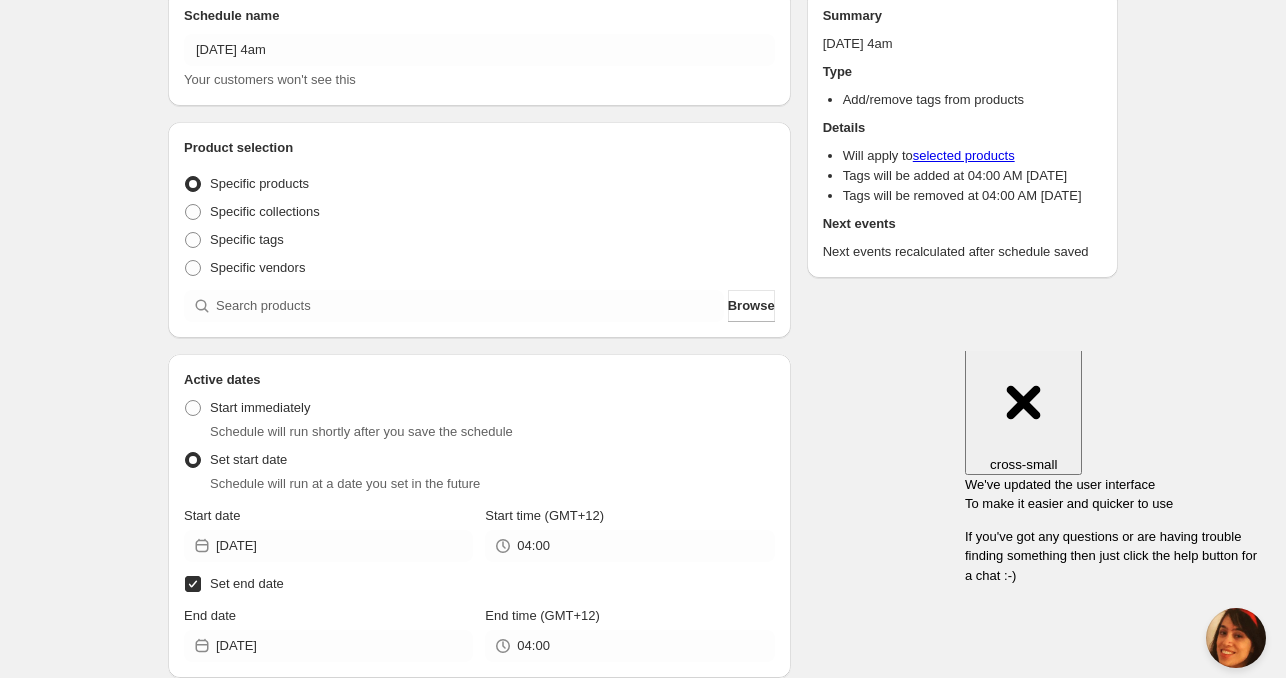 scroll, scrollTop: 84, scrollLeft: 0, axis: vertical 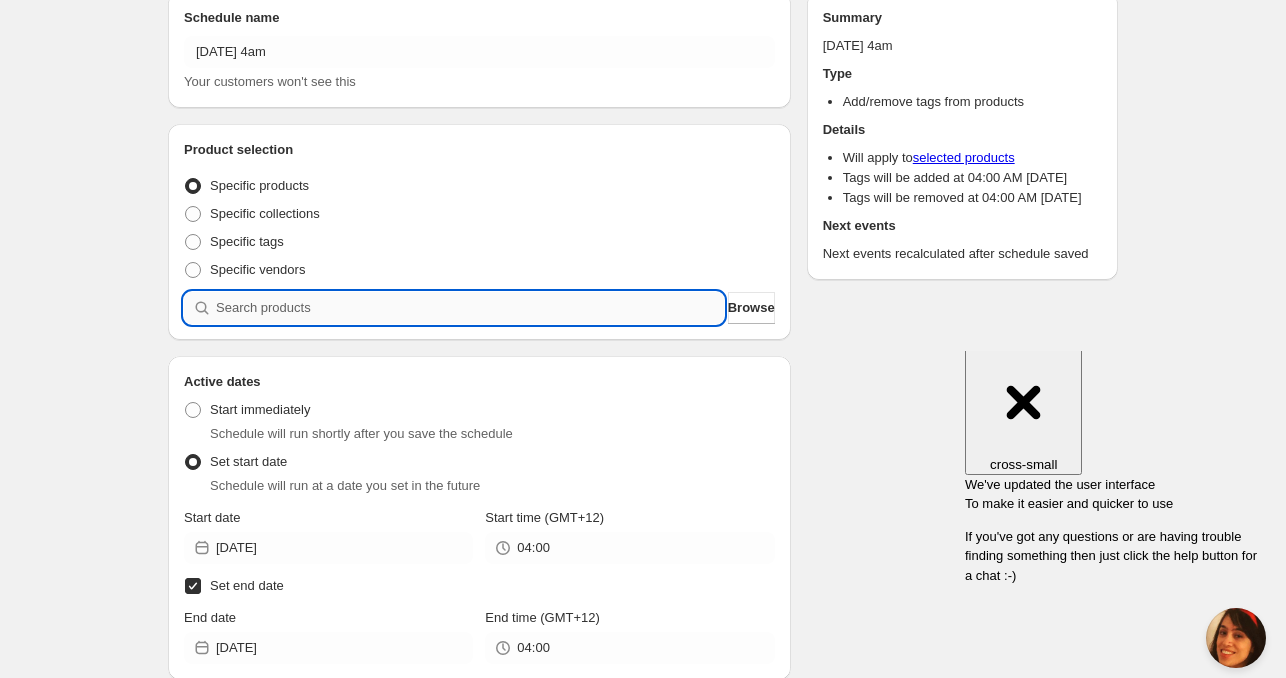 click at bounding box center [470, 308] 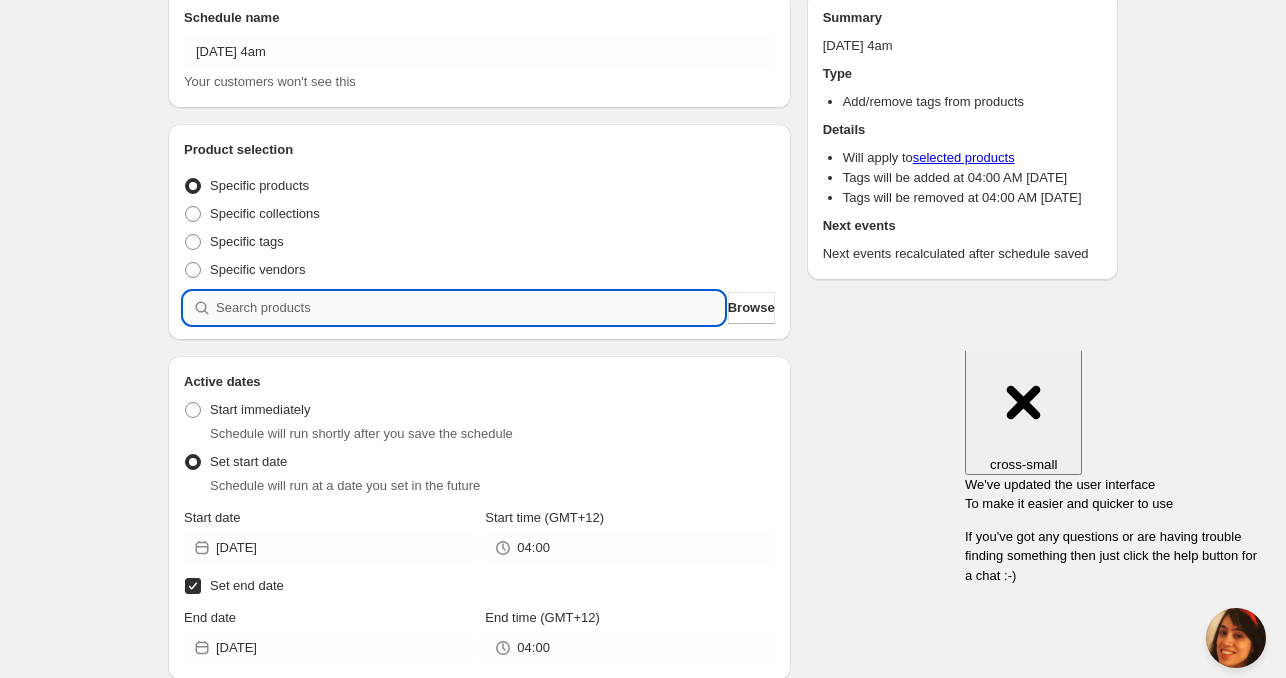 paste on "CNH23417" 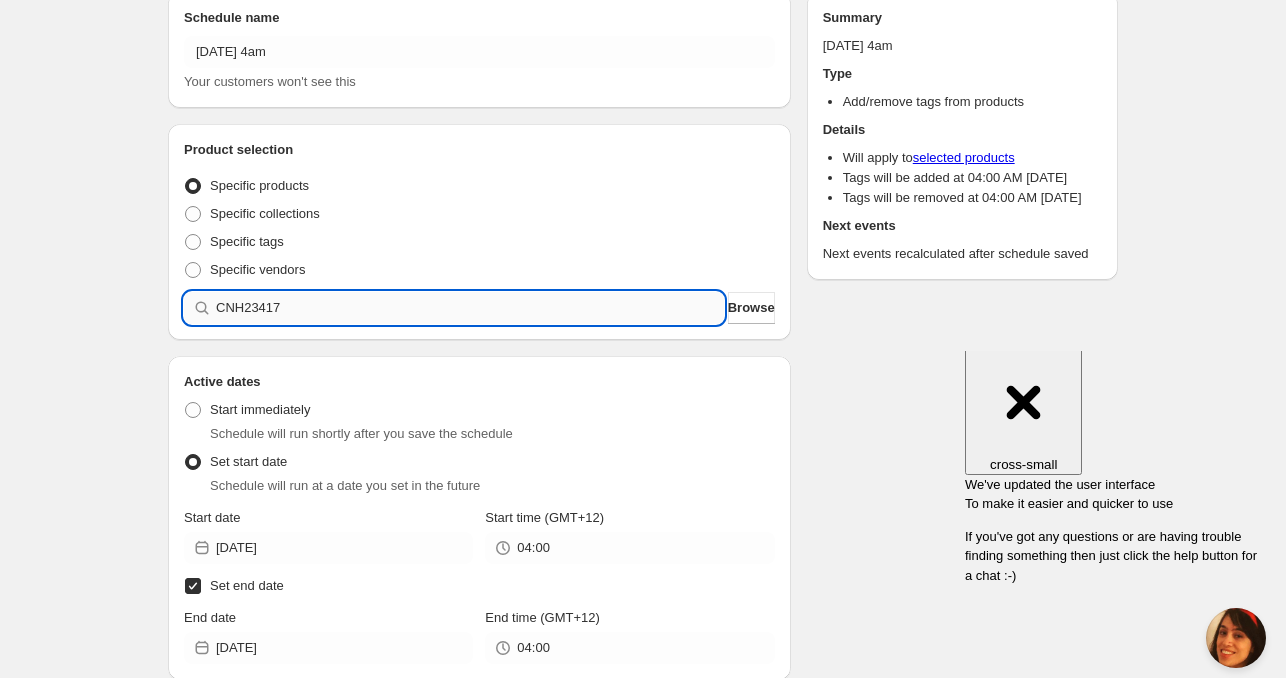 type 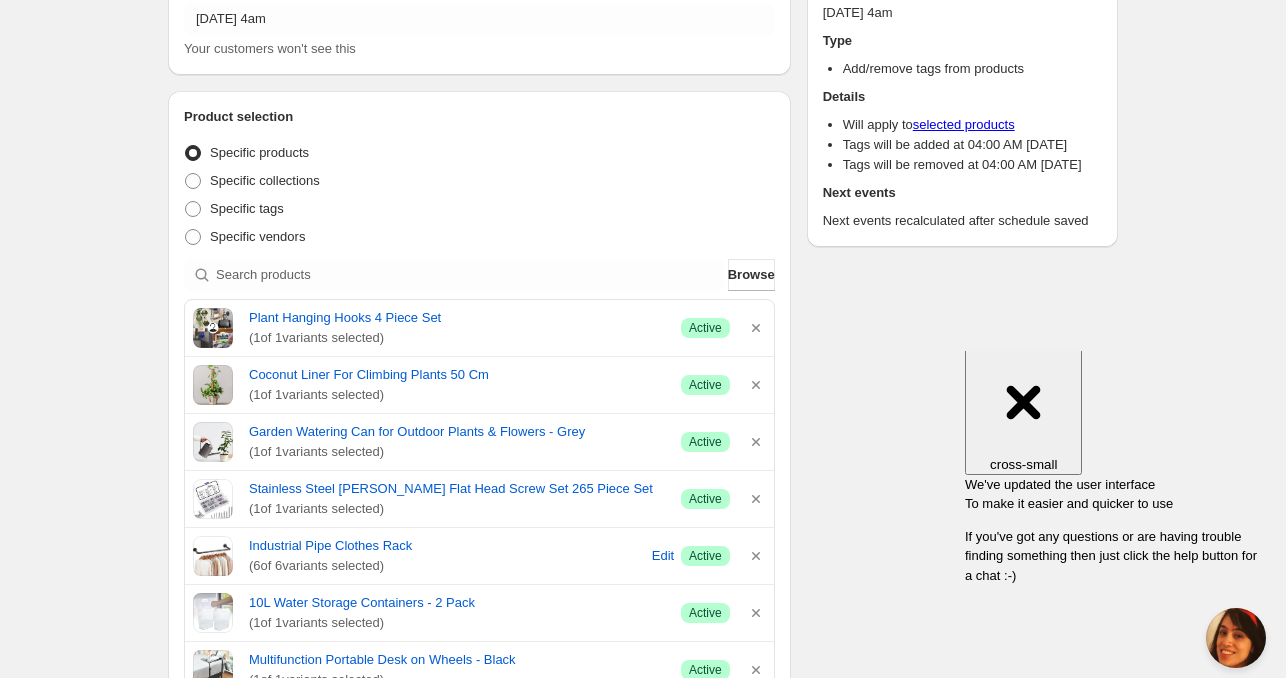 scroll, scrollTop: 0, scrollLeft: 0, axis: both 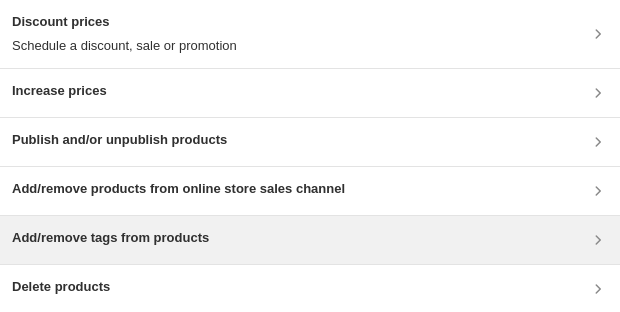 click on "Add/remove tags from products" at bounding box center (110, 238) 